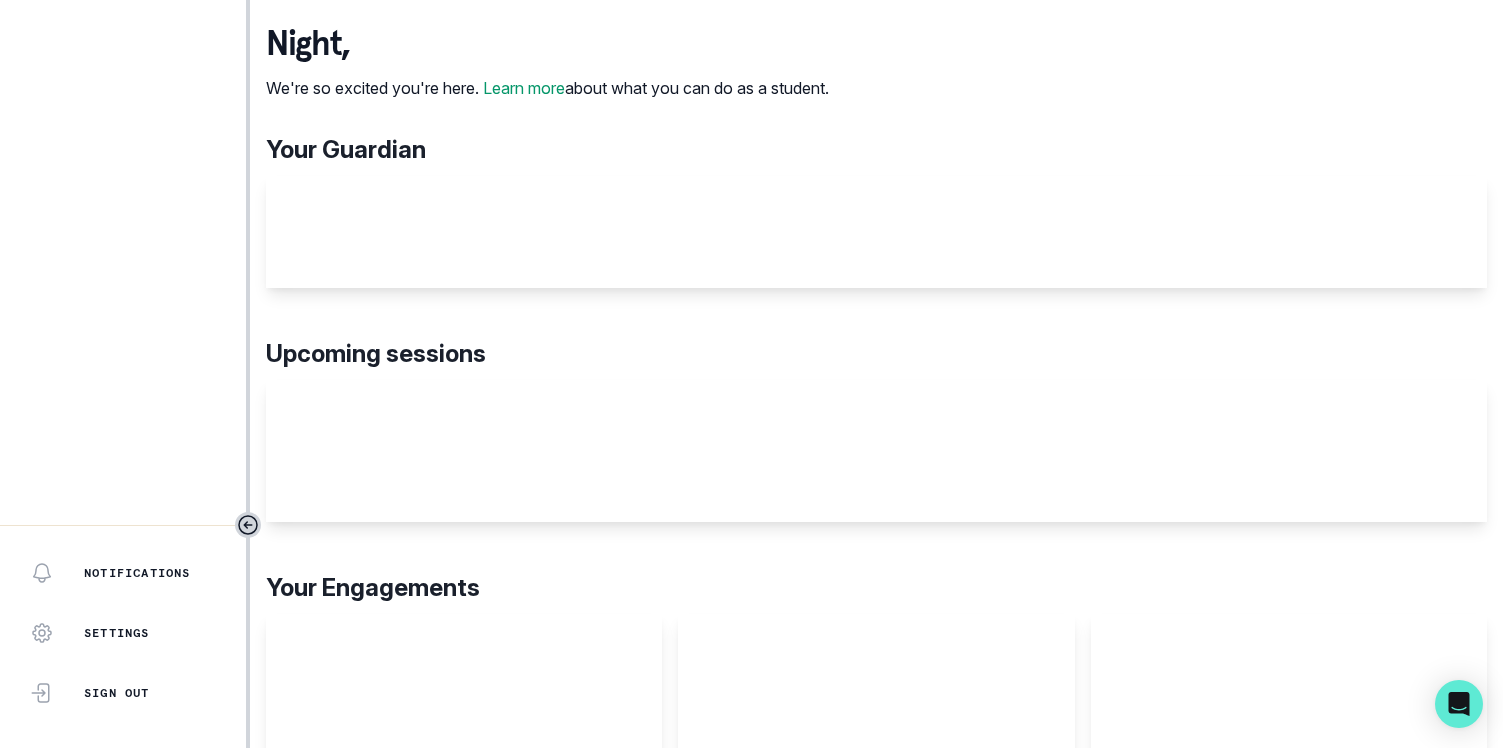 scroll, scrollTop: 0, scrollLeft: 0, axis: both 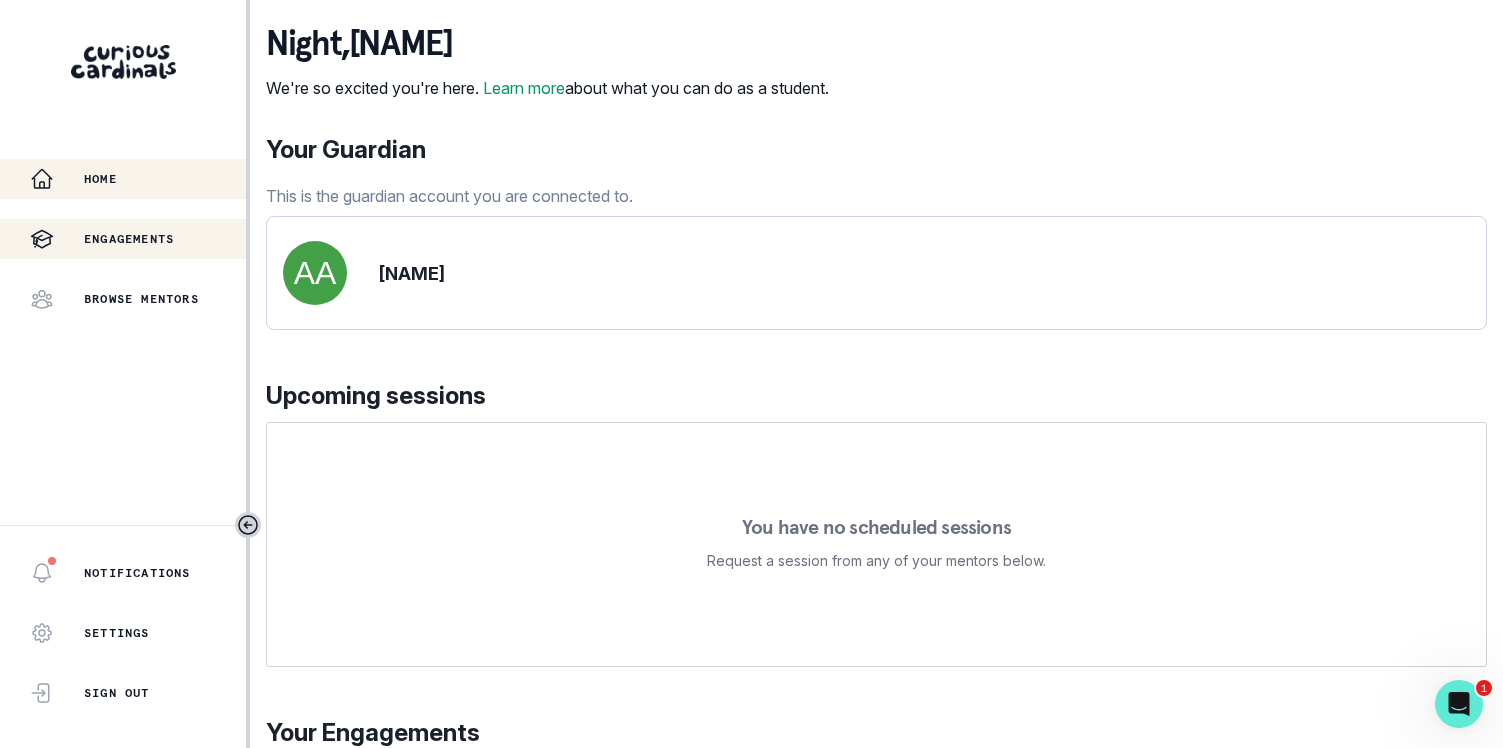 click on "Engagements" at bounding box center [129, 239] 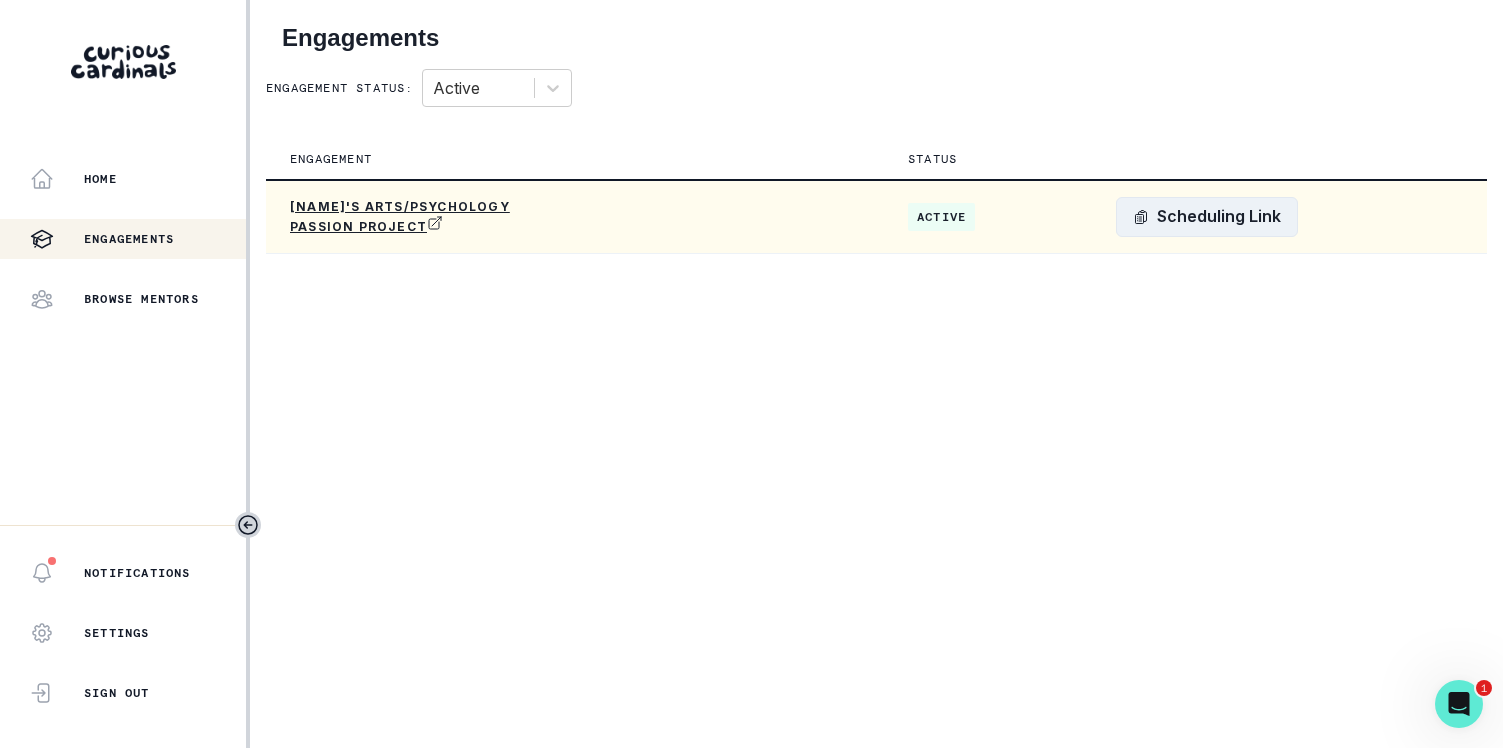 click on "Scheduling Link" at bounding box center [1207, 217] 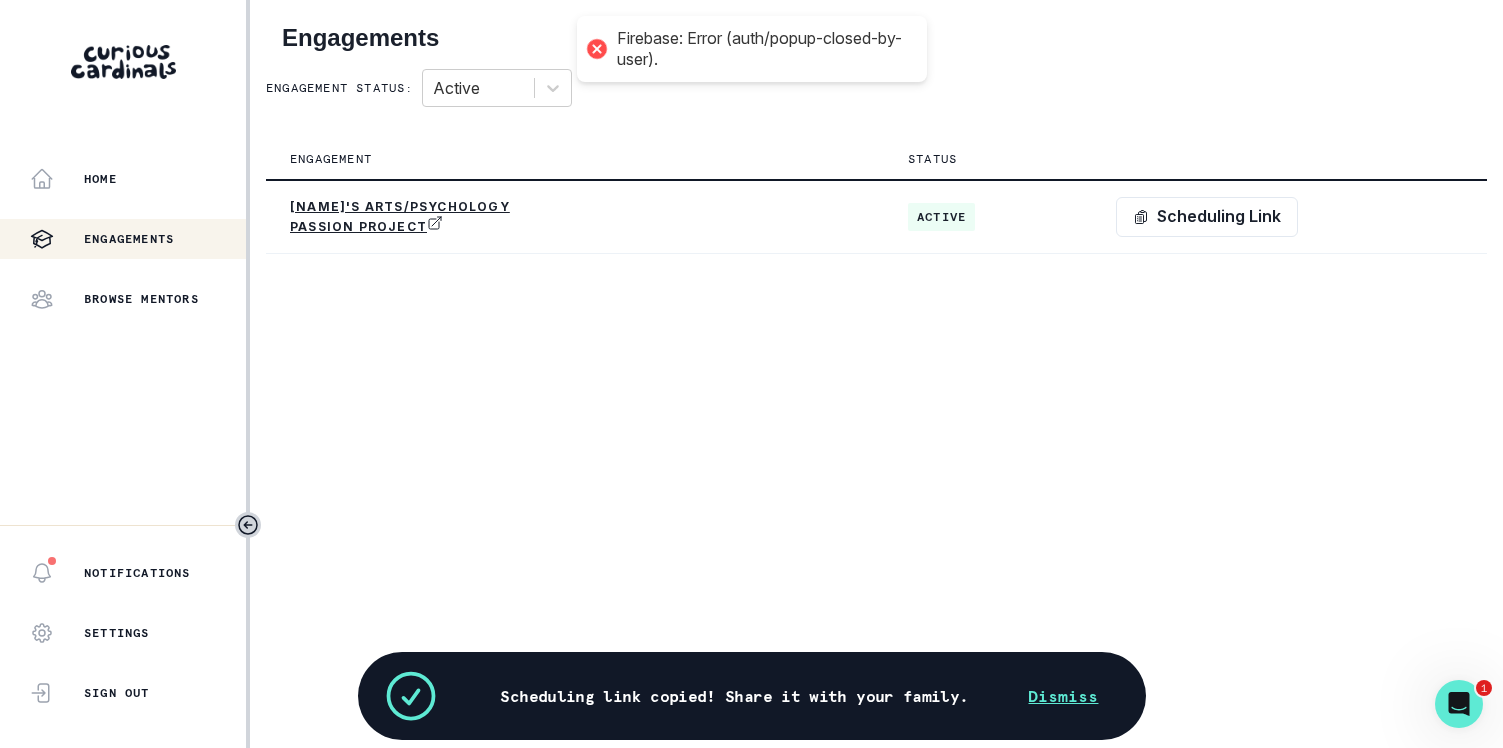 click on "Dismiss" at bounding box center [1063, 696] 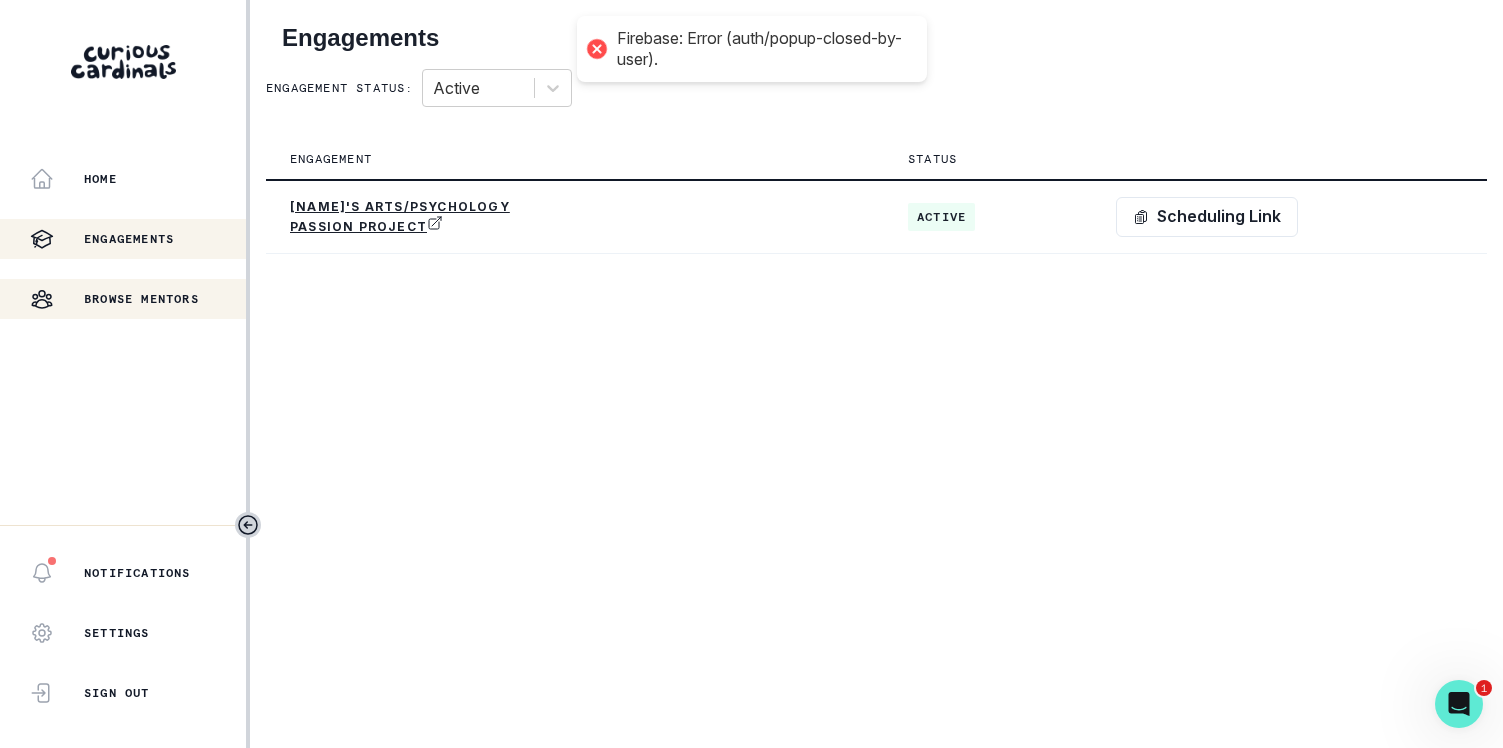click on "Browse Mentors" at bounding box center [141, 299] 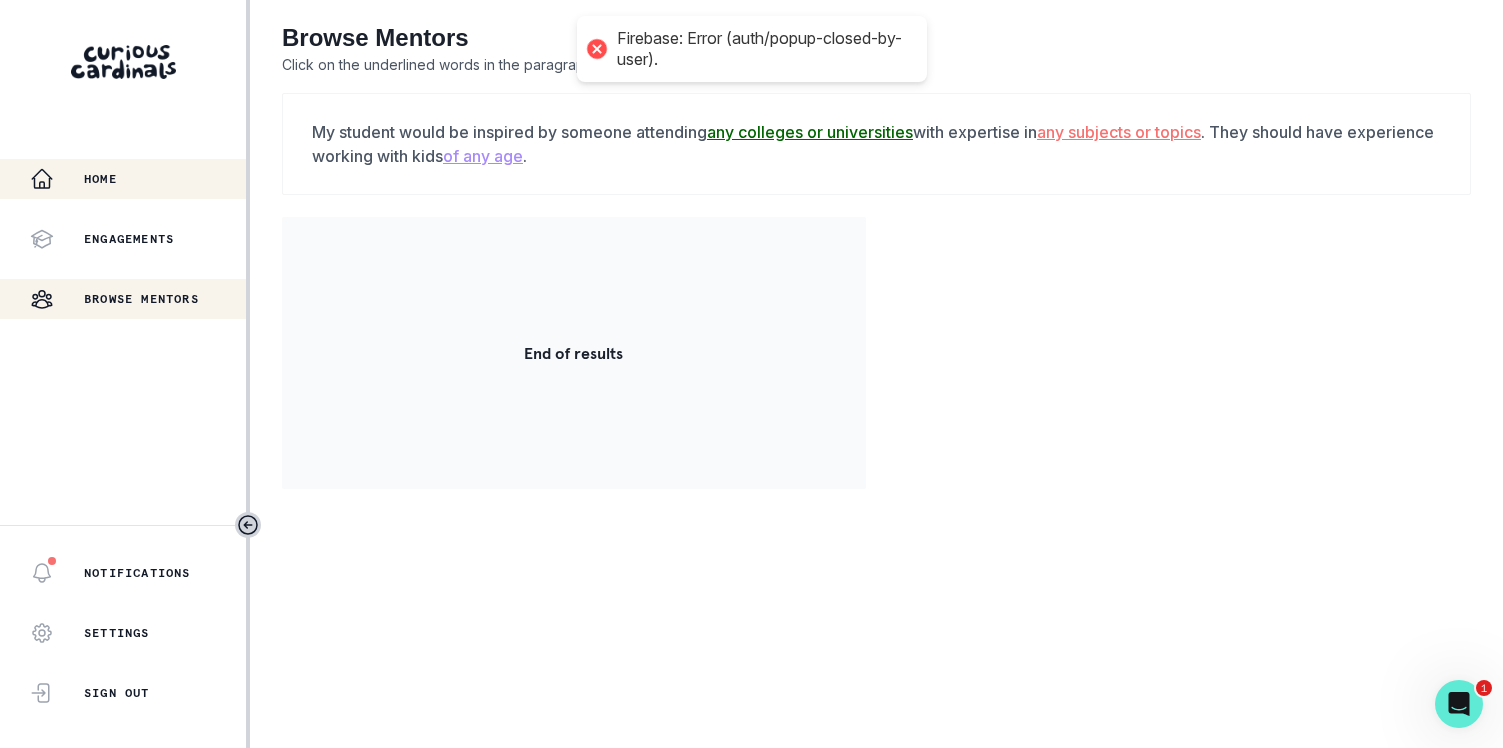 click on "Home" at bounding box center [100, 179] 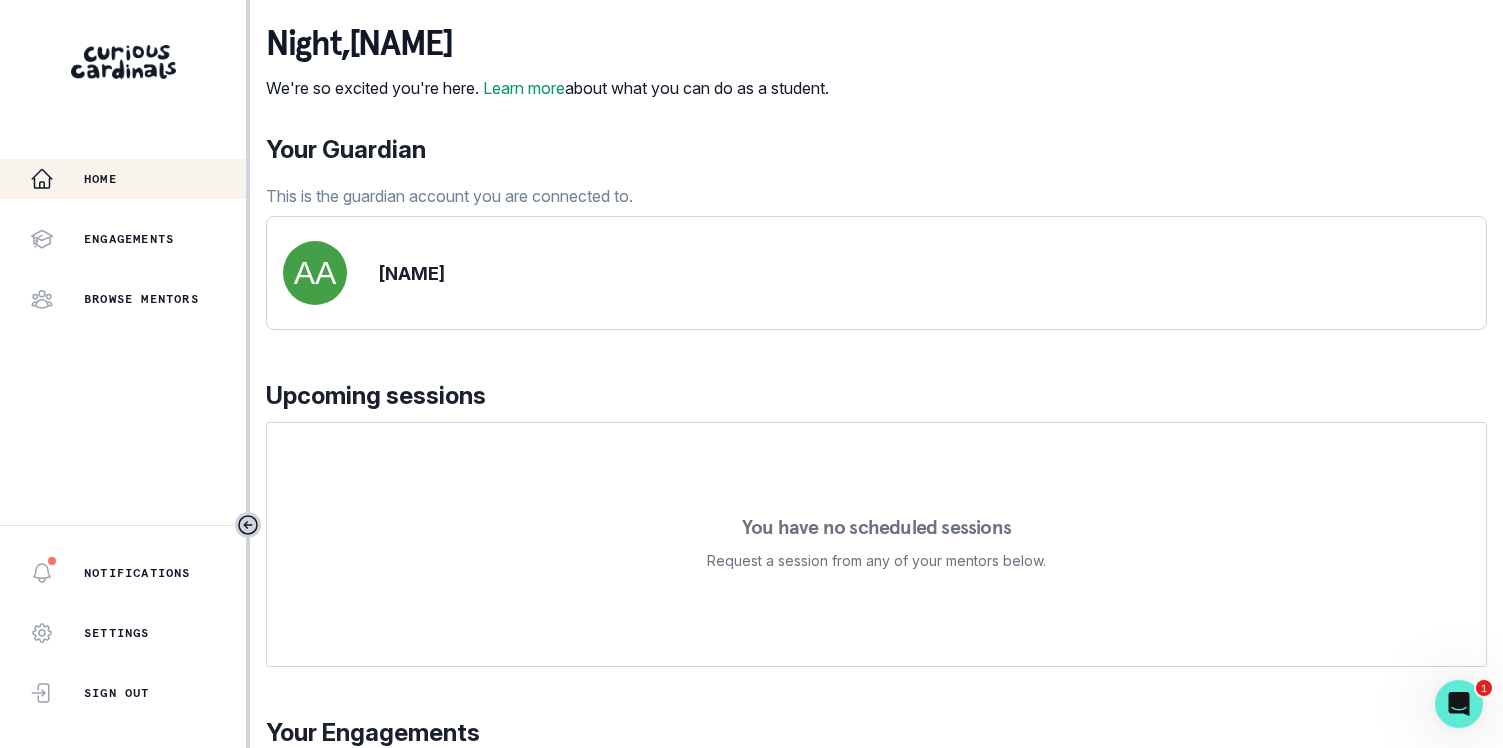 click on "[NAME]" at bounding box center [412, 273] 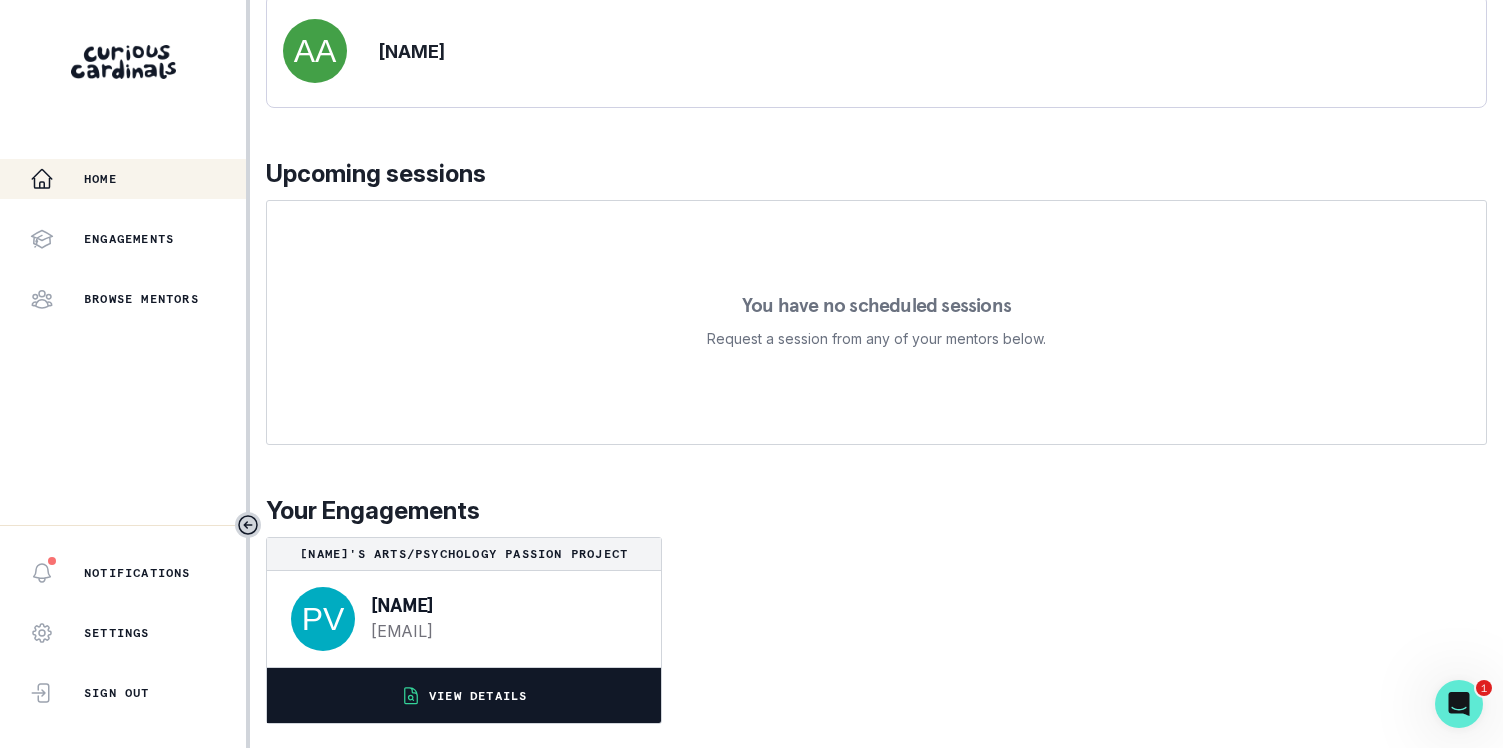 click on "VIEW DETAILS" at bounding box center (478, 696) 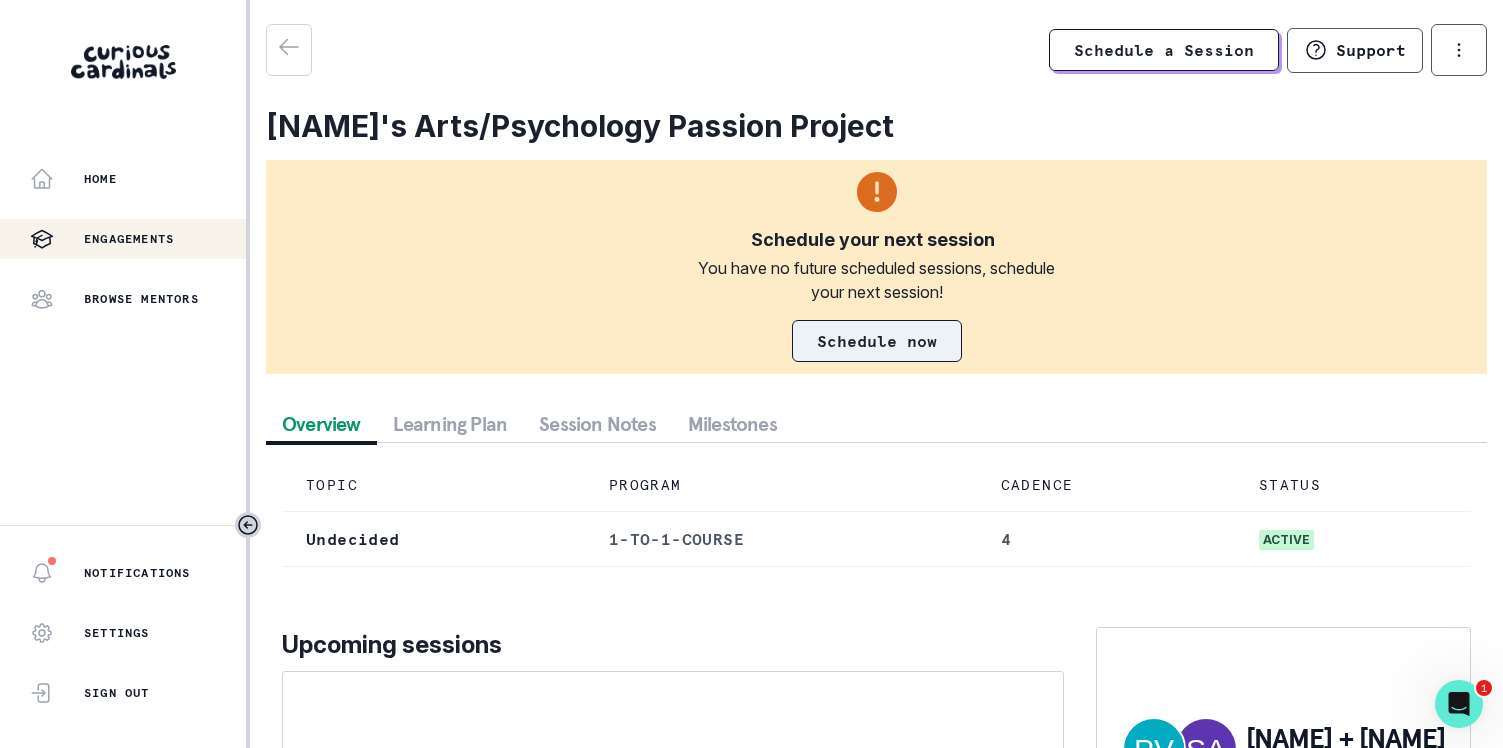 click on "Schedule now" at bounding box center [877, 341] 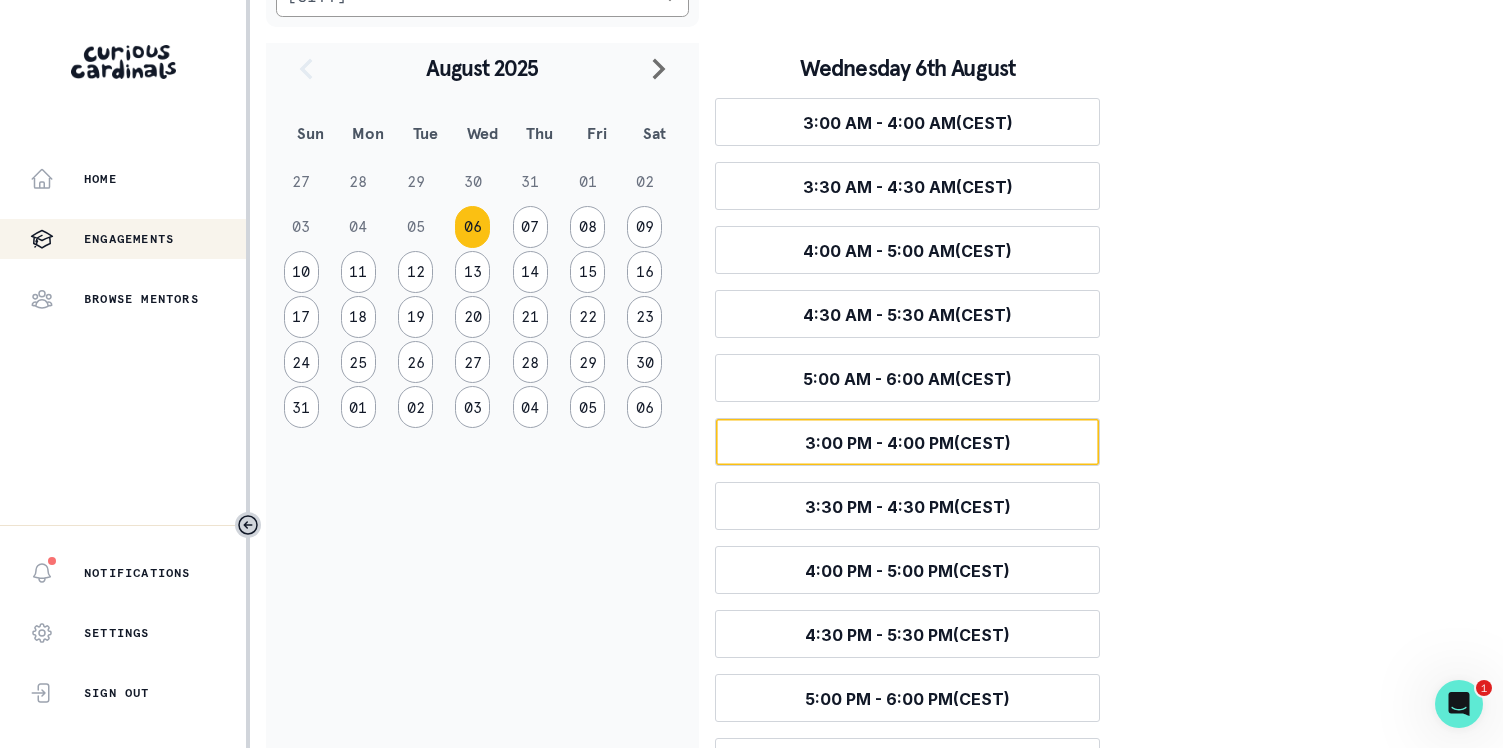 scroll, scrollTop: 567, scrollLeft: 0, axis: vertical 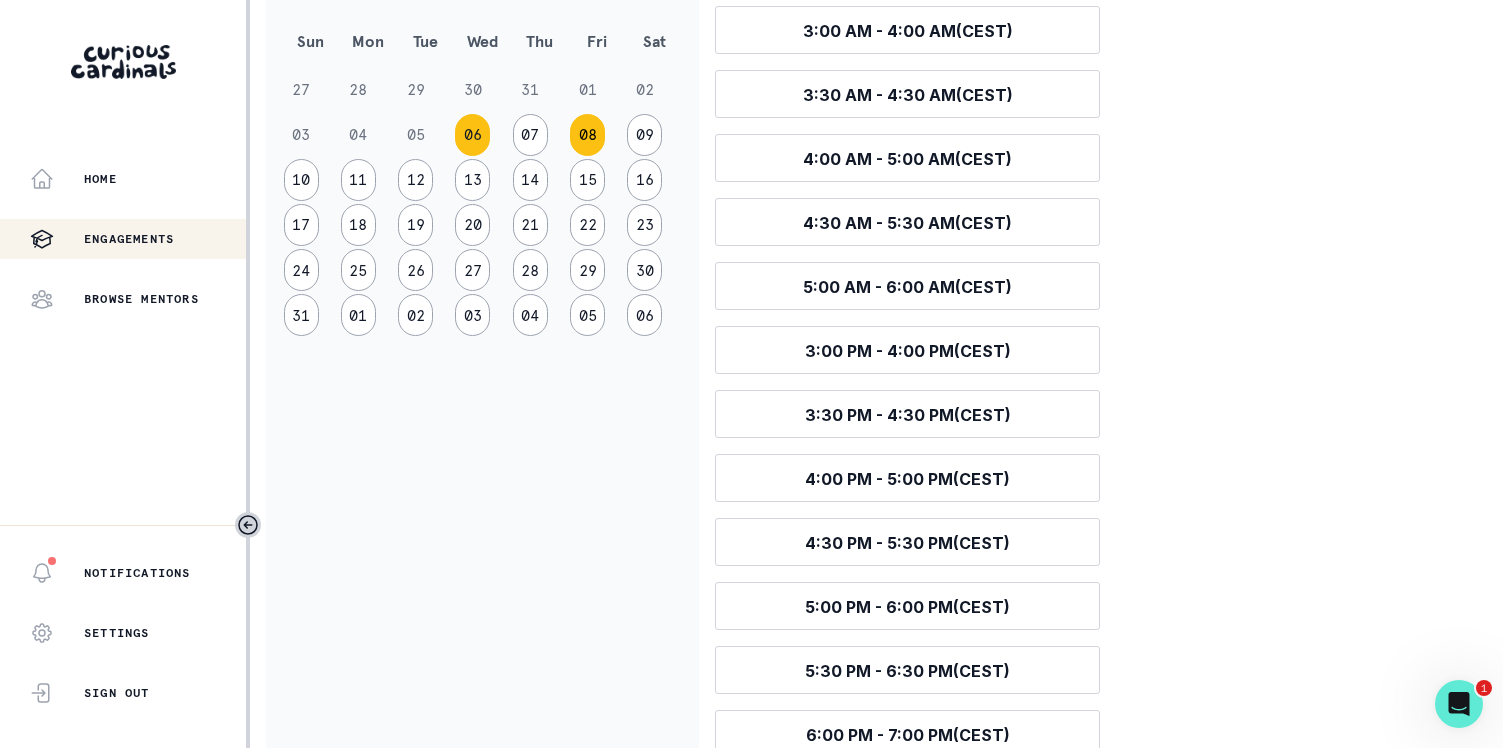click on "08" at bounding box center [587, 135] 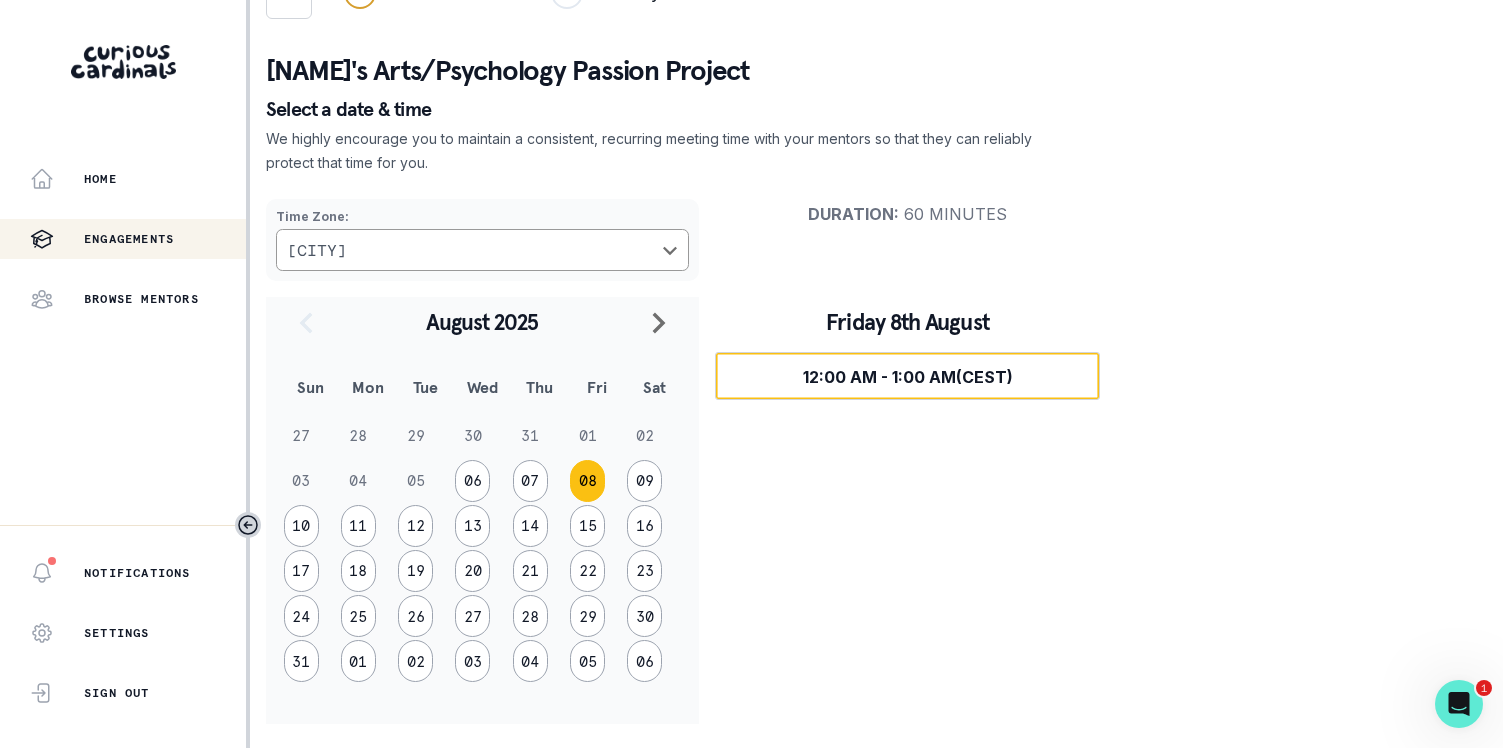 scroll, scrollTop: 58, scrollLeft: 0, axis: vertical 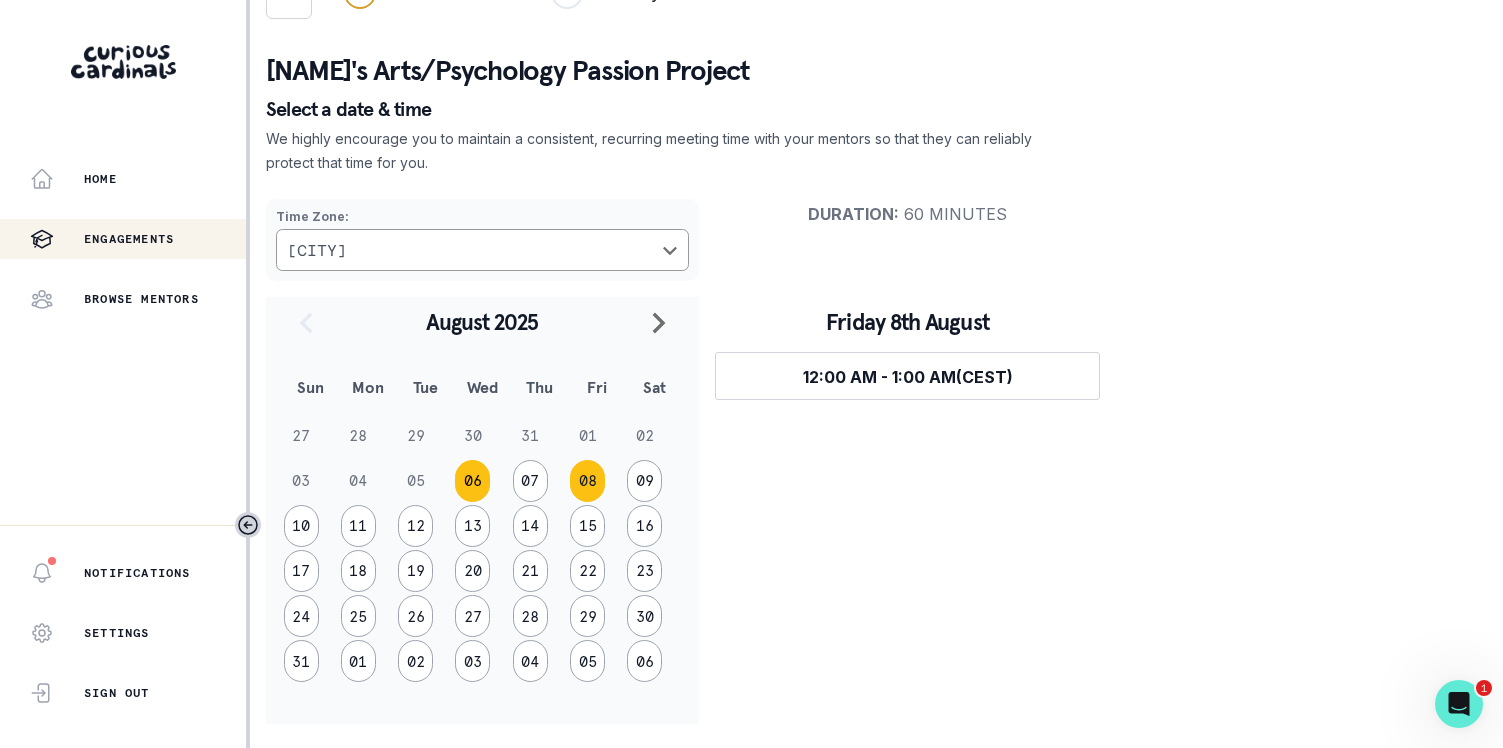 click on "06" at bounding box center [472, 481] 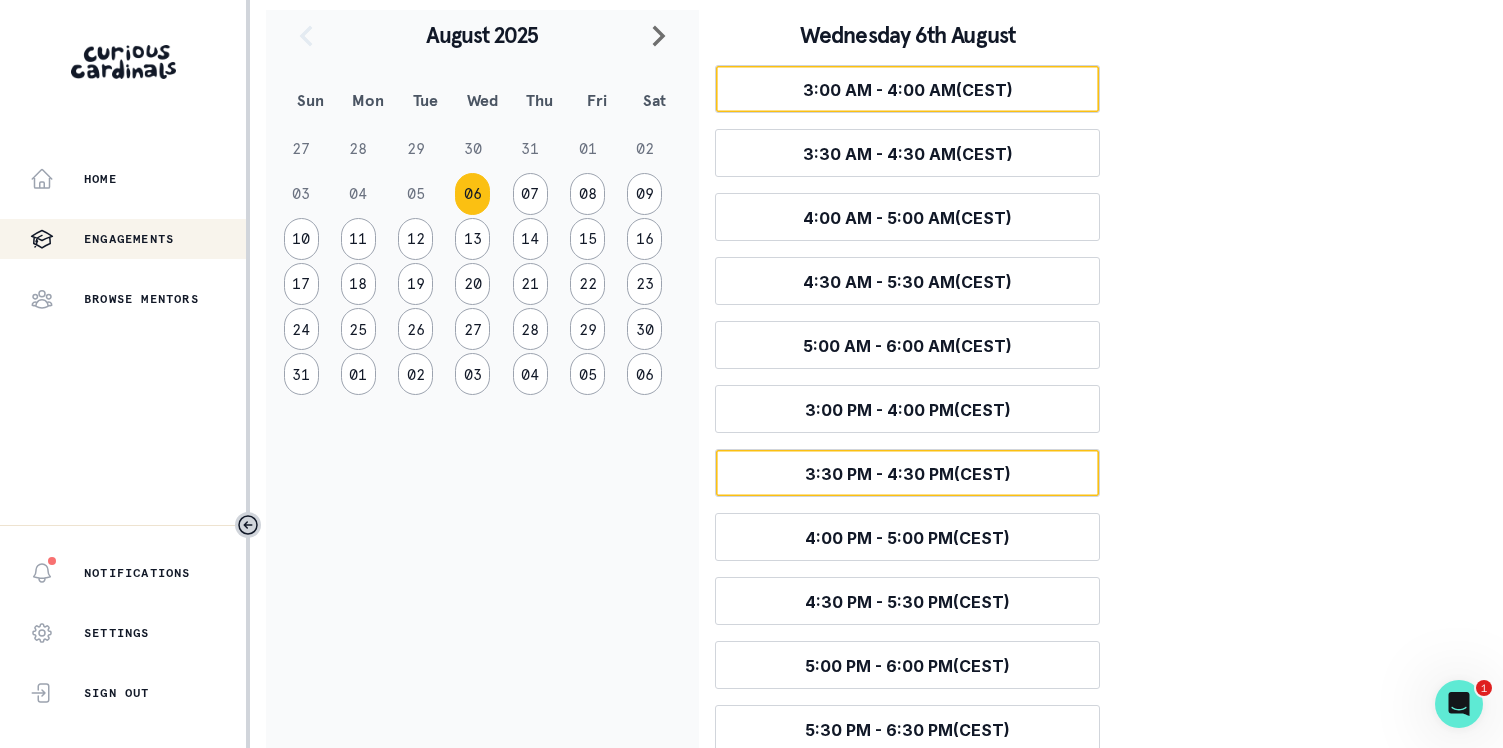 scroll, scrollTop: 320, scrollLeft: 0, axis: vertical 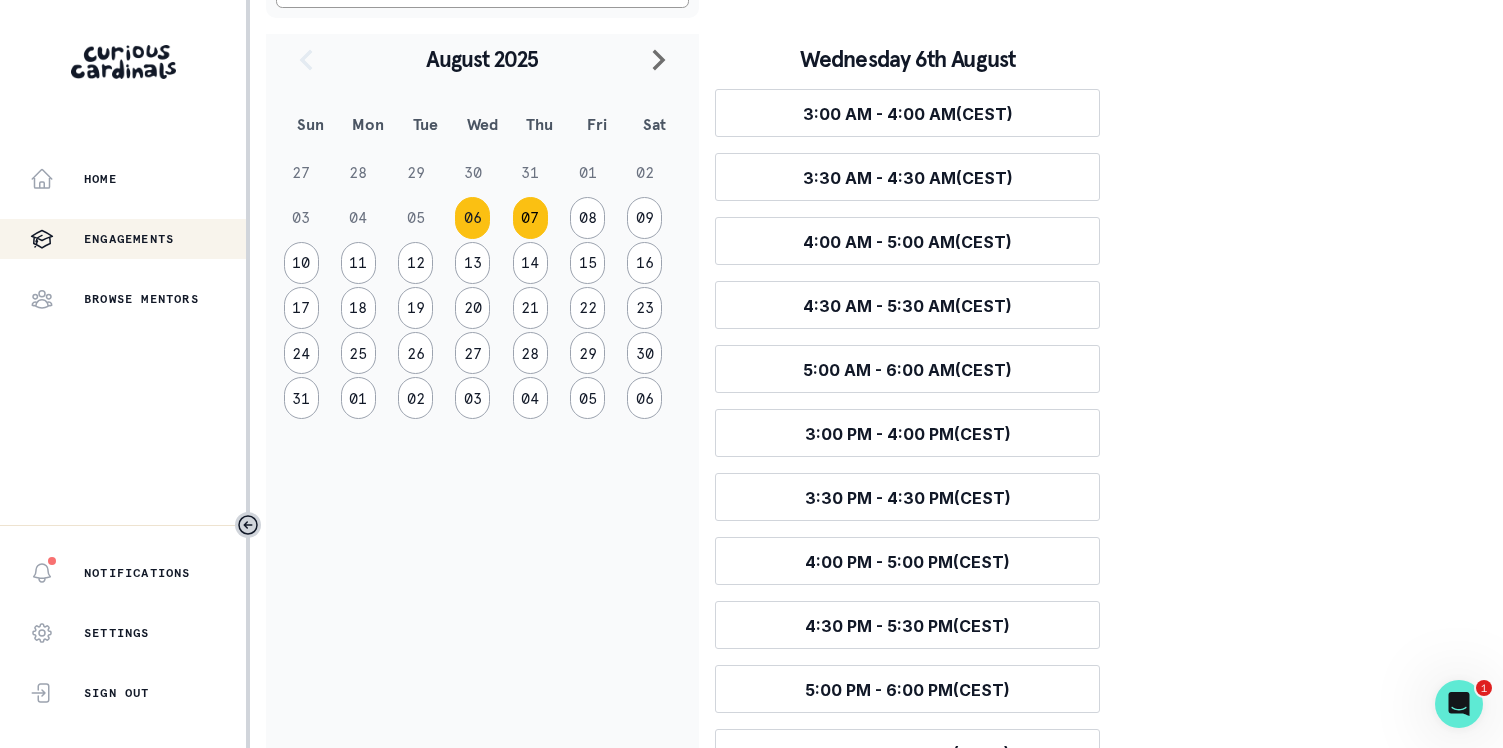 click on "07" at bounding box center [530, 218] 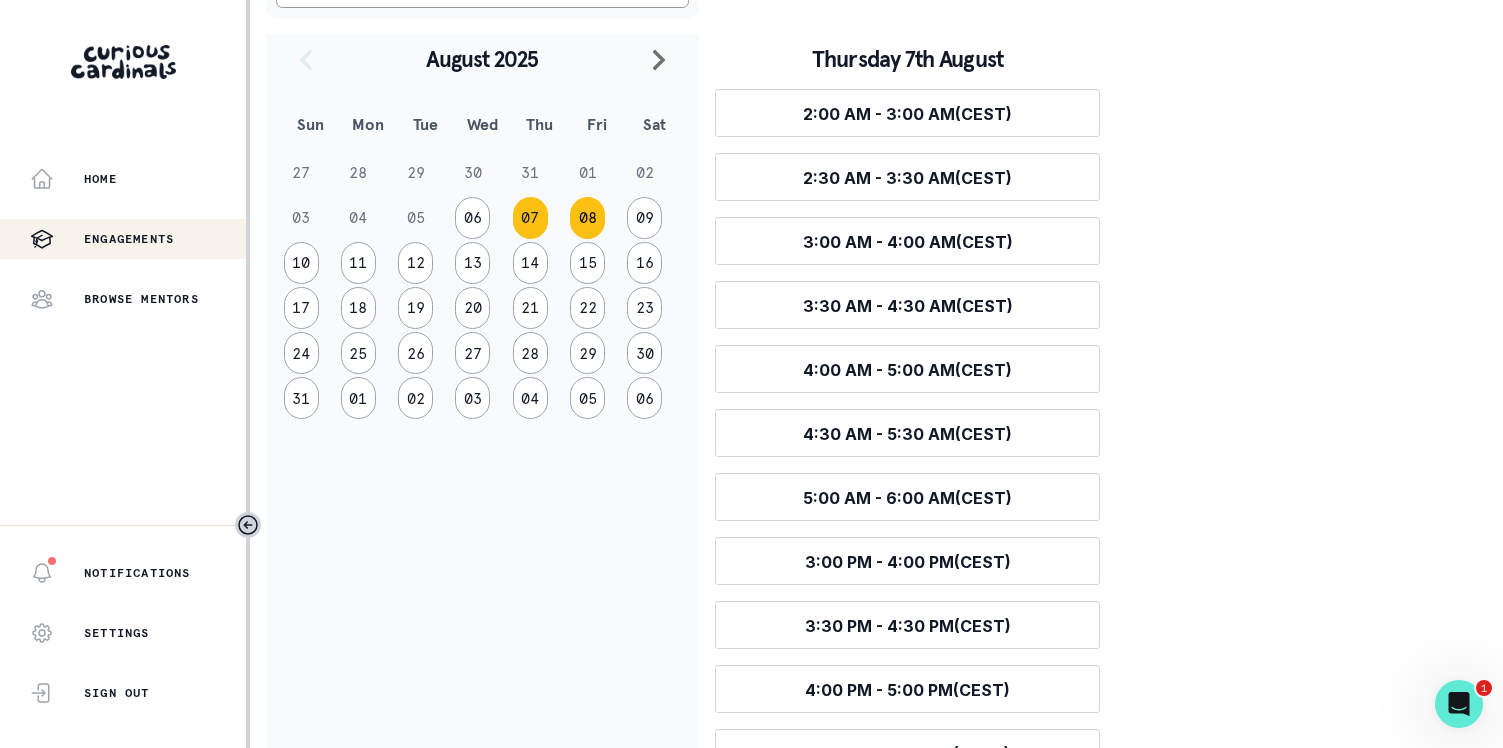 click on "08" at bounding box center [587, 218] 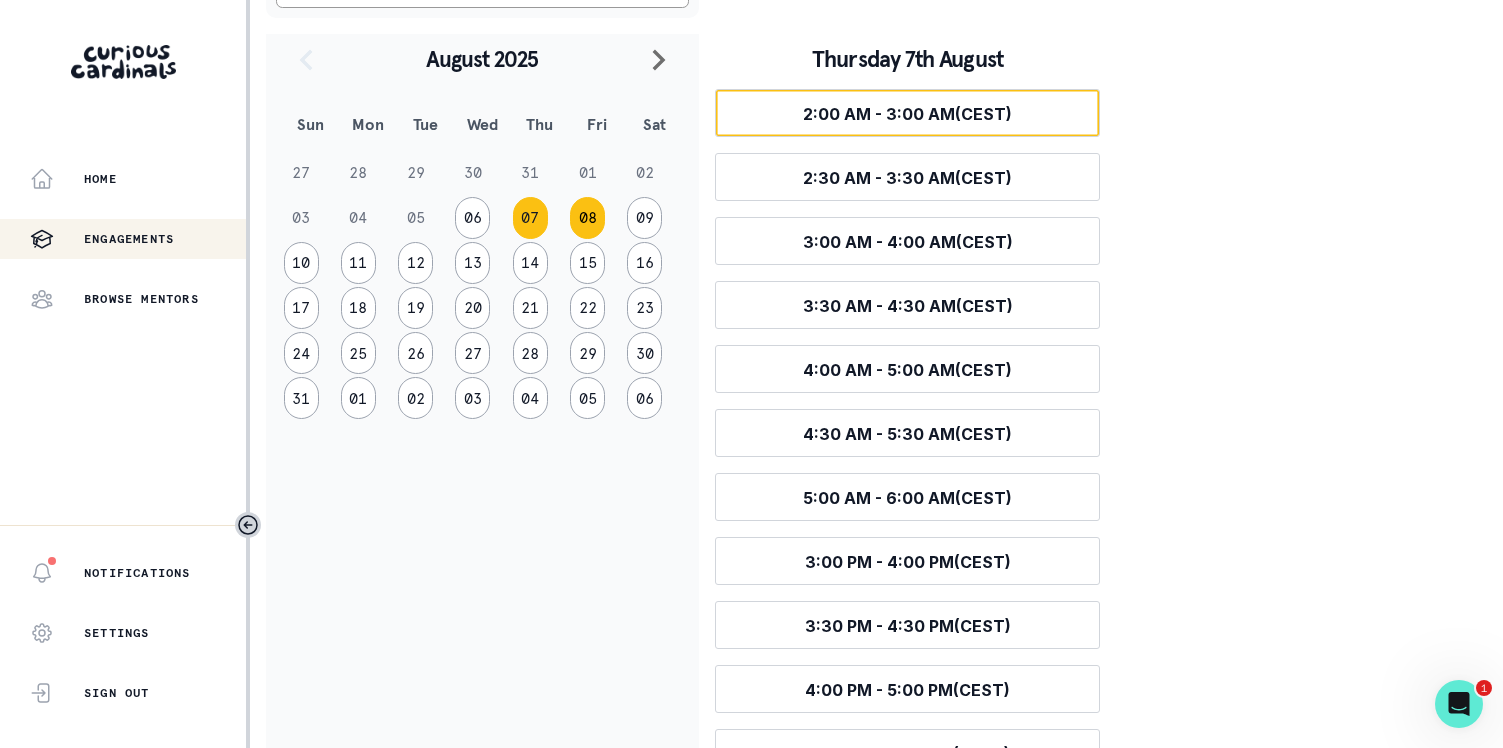 scroll, scrollTop: 58, scrollLeft: 0, axis: vertical 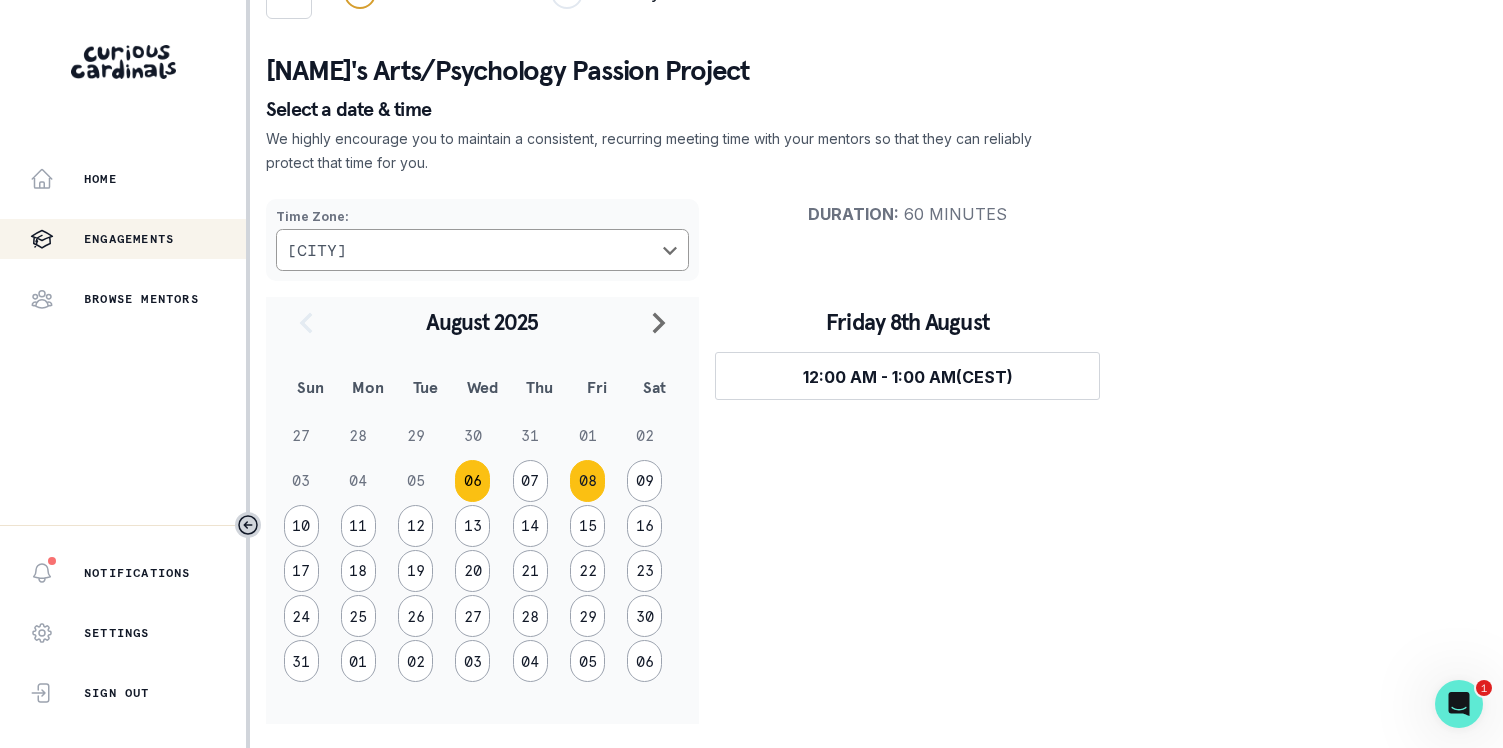 click on "06" at bounding box center (472, 481) 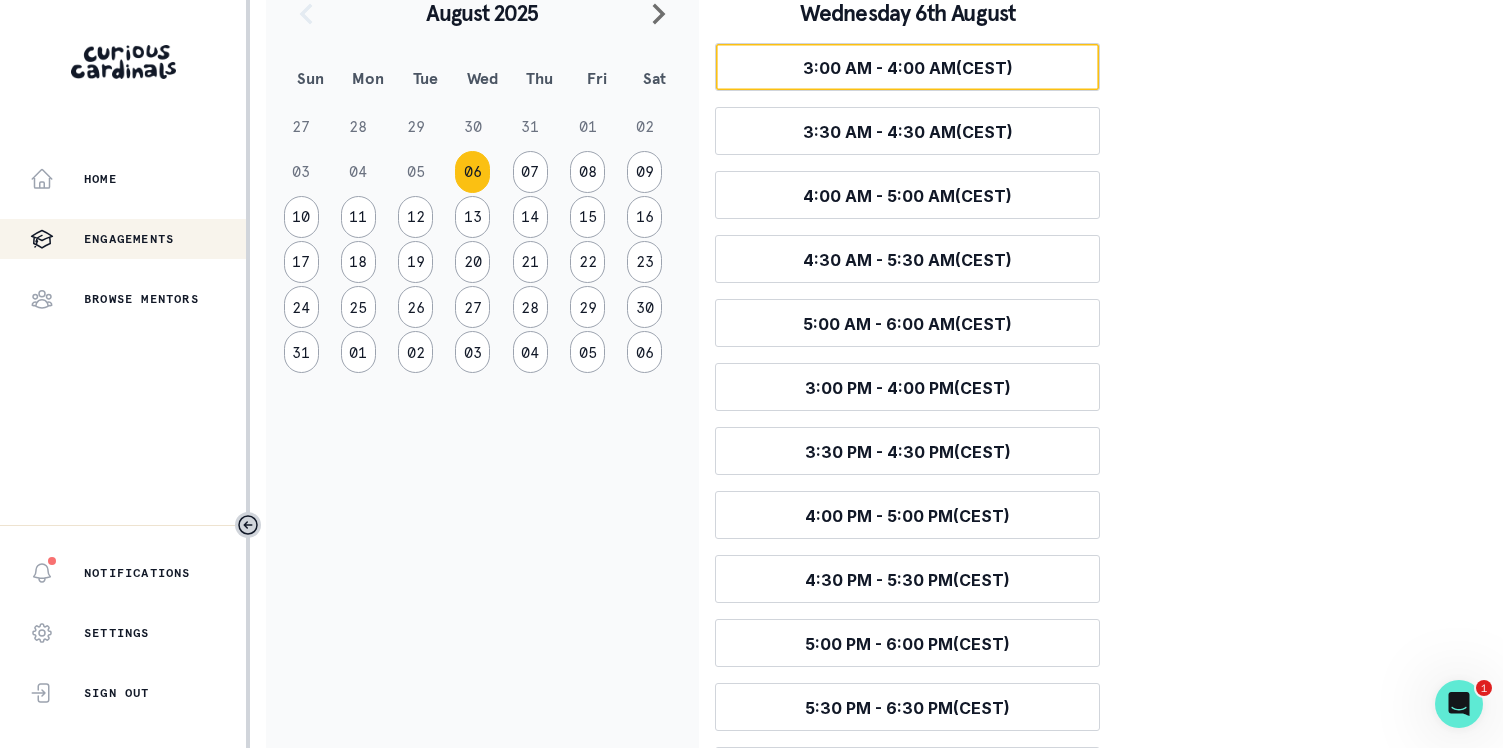 scroll, scrollTop: 256, scrollLeft: 0, axis: vertical 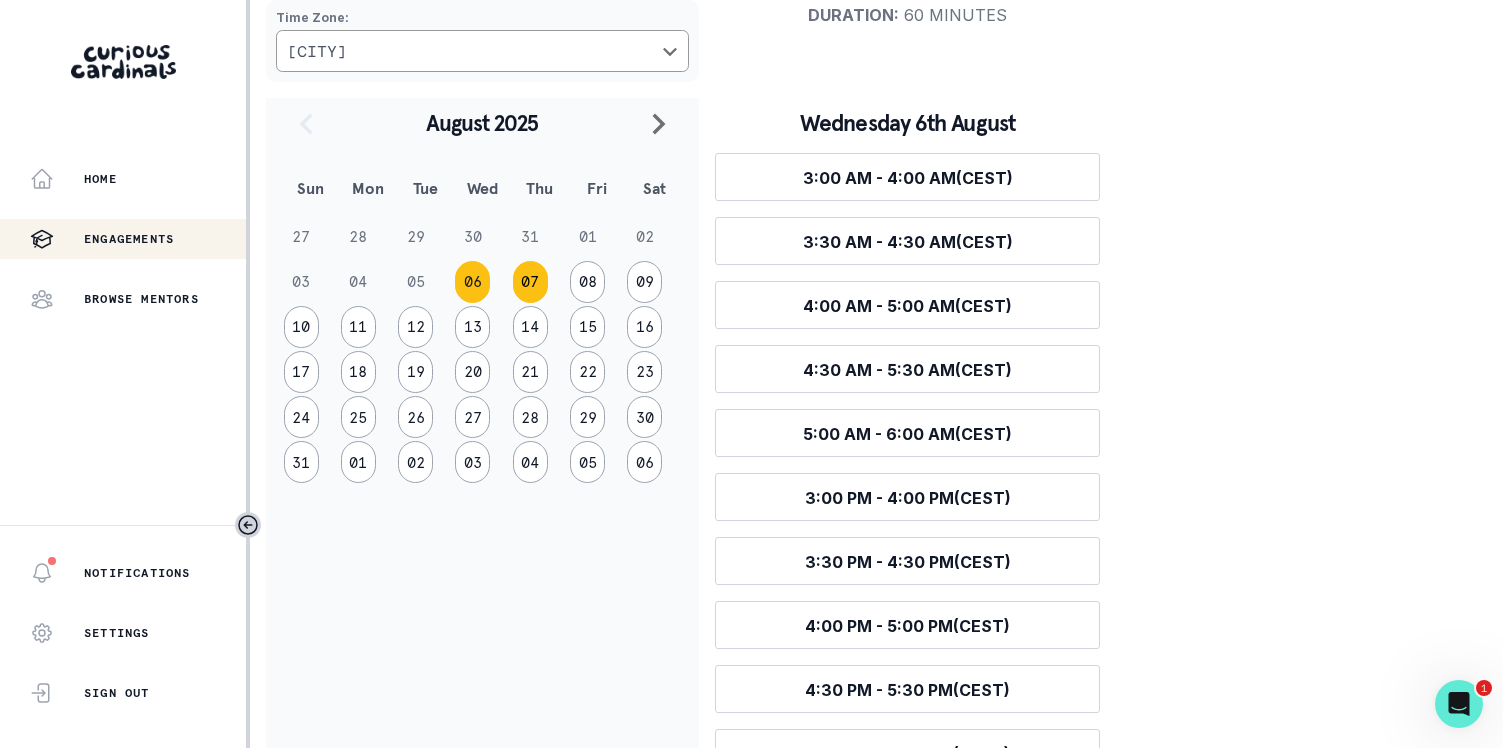 click on "07" at bounding box center (530, 282) 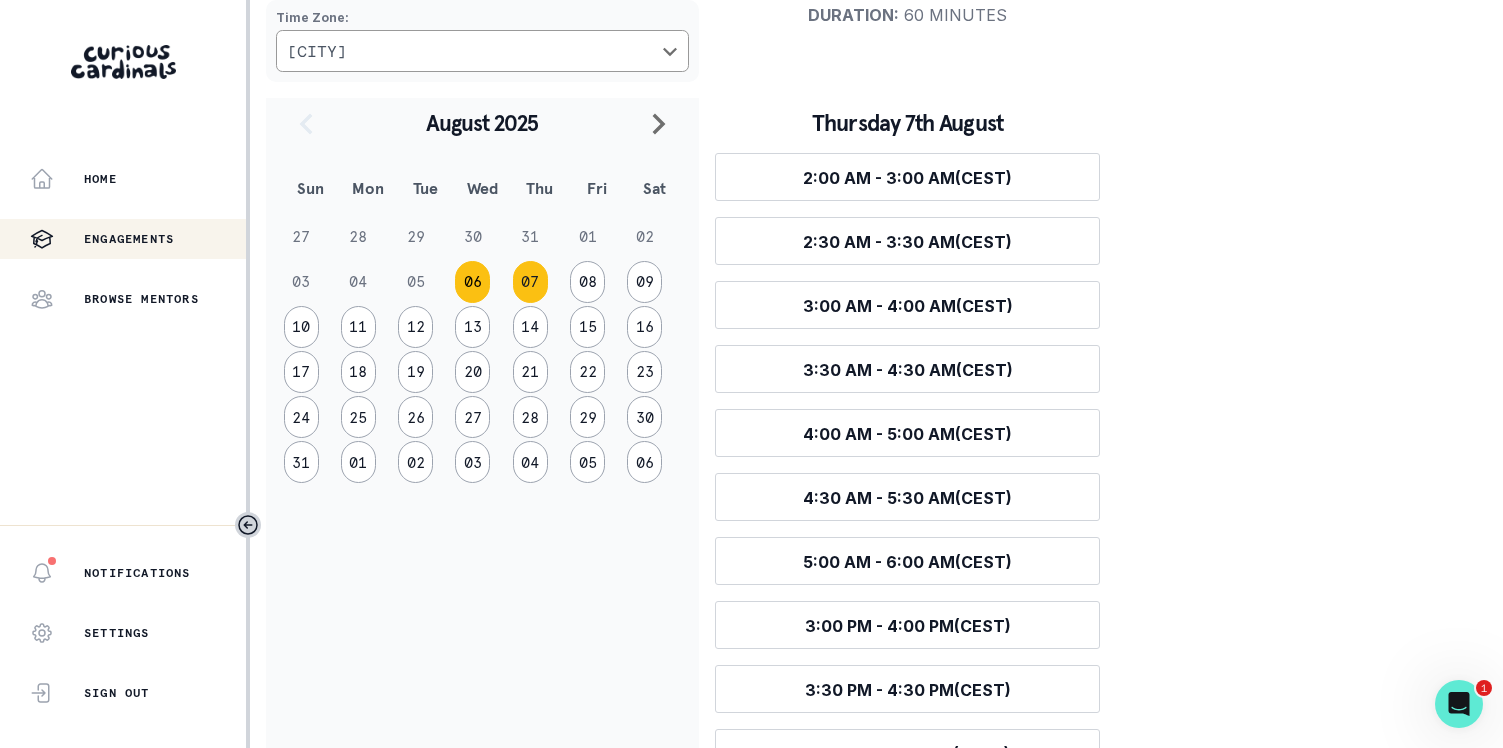 click on "06" at bounding box center (472, 282) 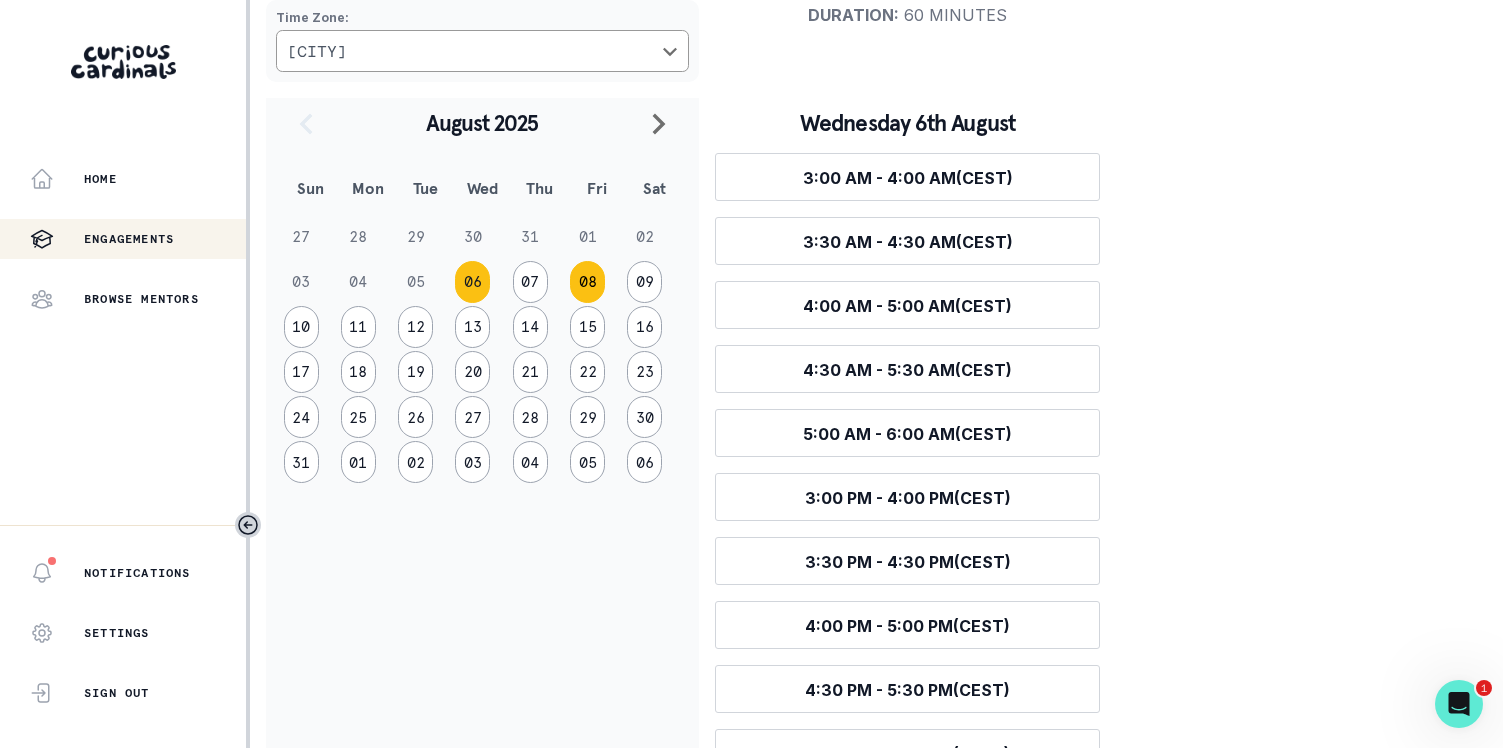 click on "08" at bounding box center (587, 282) 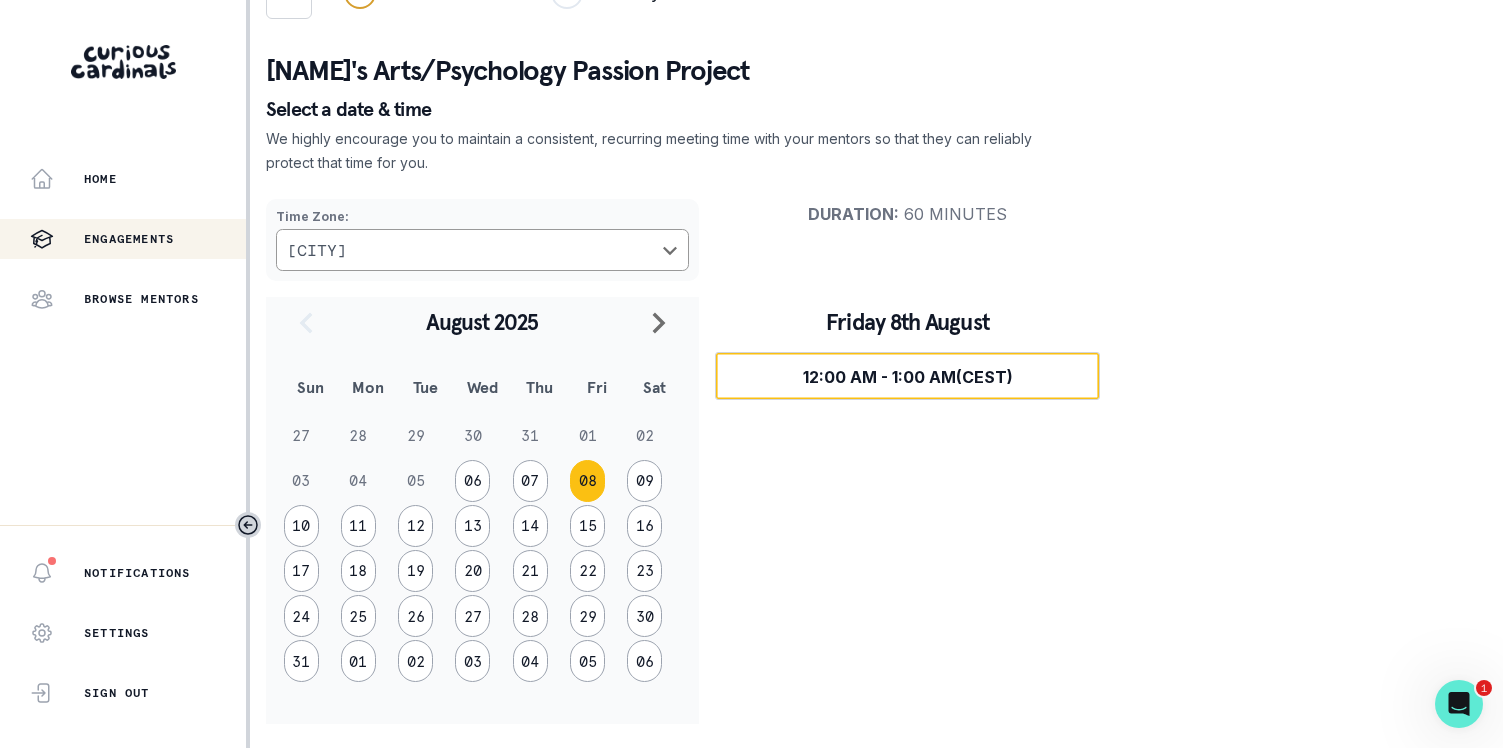 scroll, scrollTop: 58, scrollLeft: 0, axis: vertical 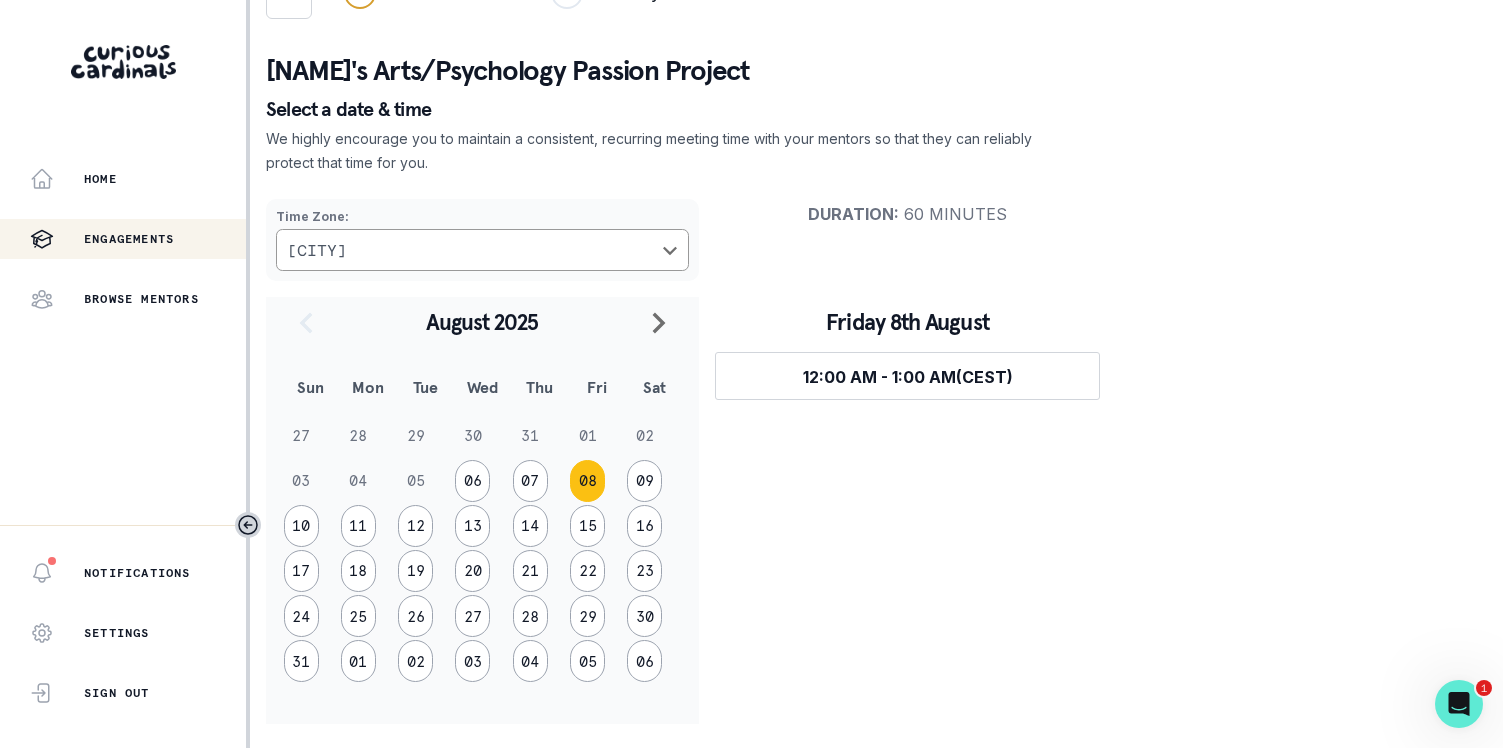click on "07" at bounding box center [539, 480] 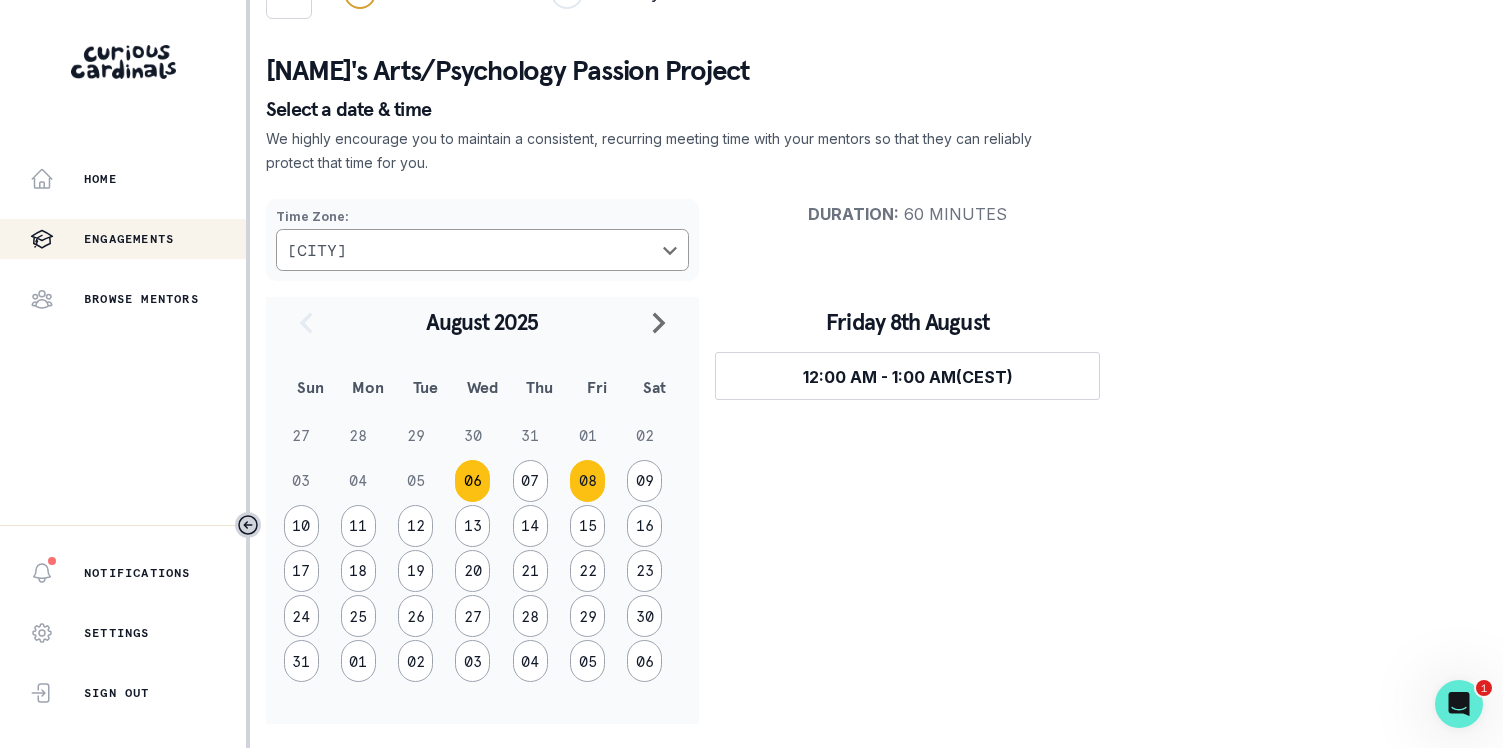 click on "06" at bounding box center (472, 481) 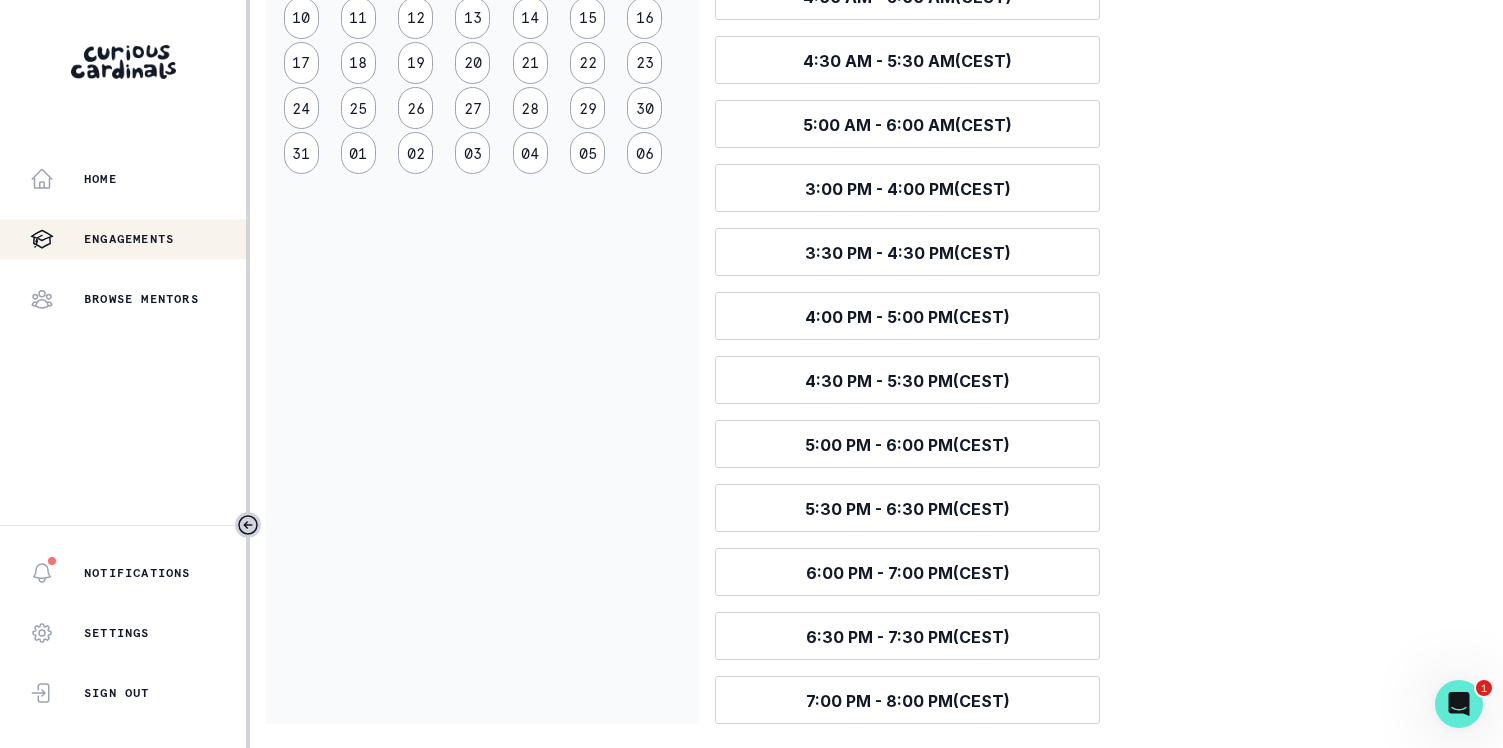 scroll, scrollTop: 173, scrollLeft: 0, axis: vertical 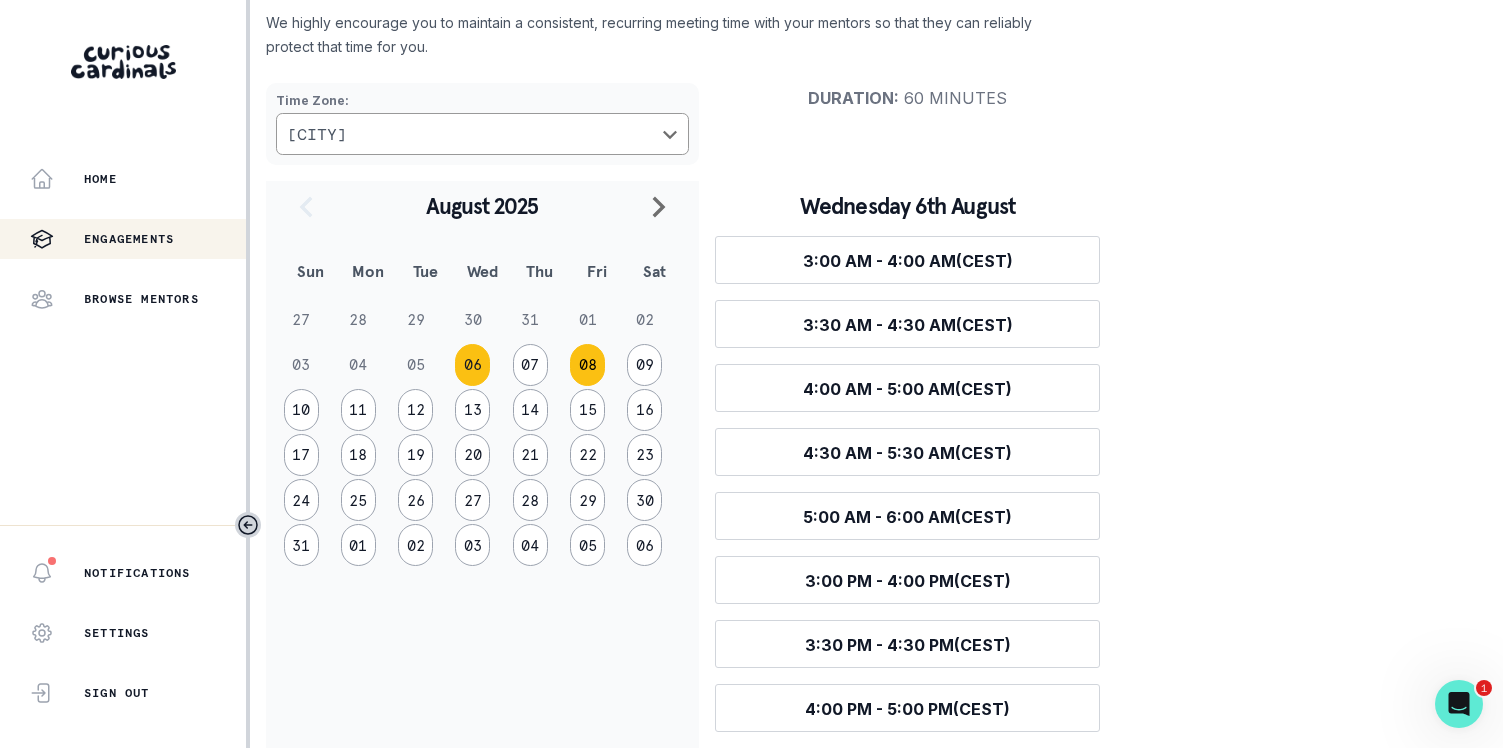 click on "08" at bounding box center [587, 365] 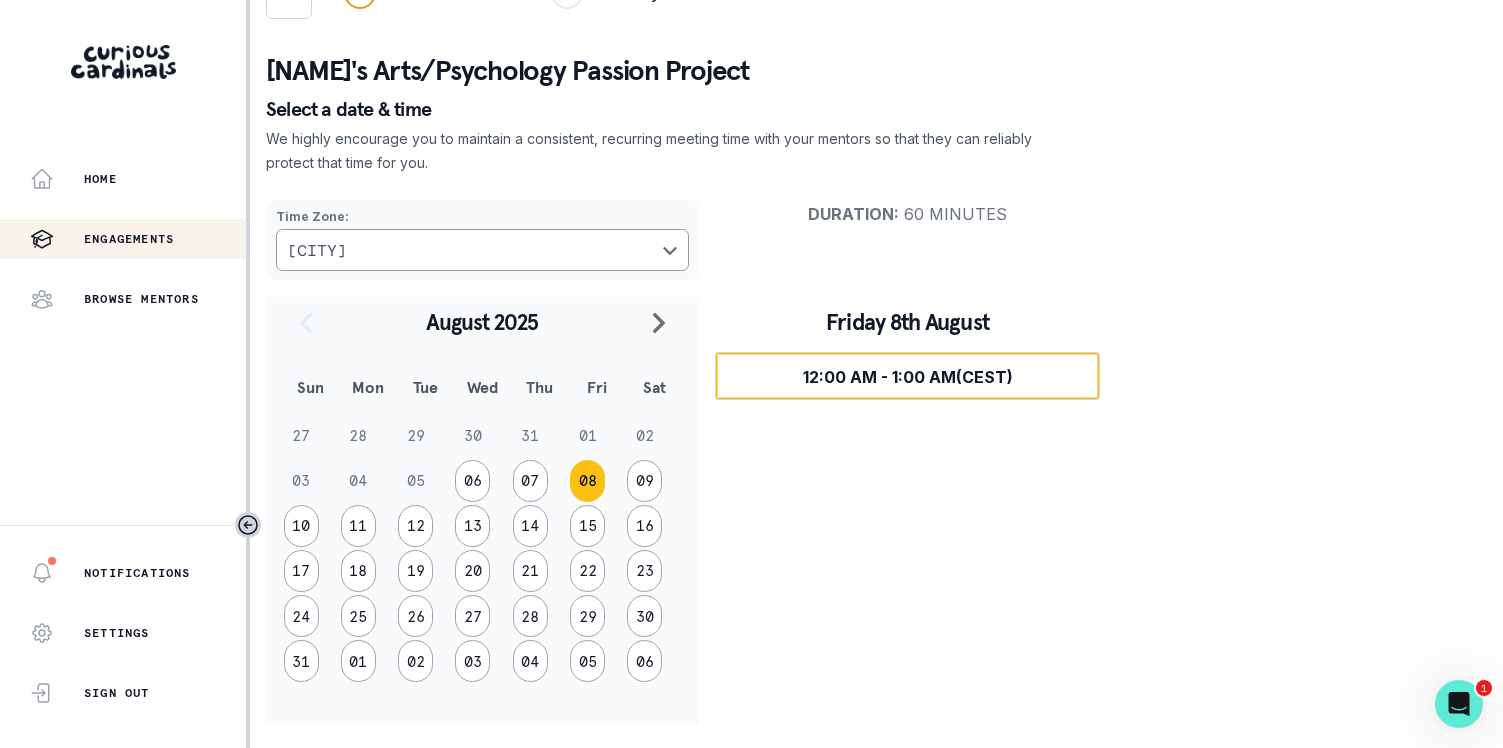 scroll, scrollTop: 58, scrollLeft: 0, axis: vertical 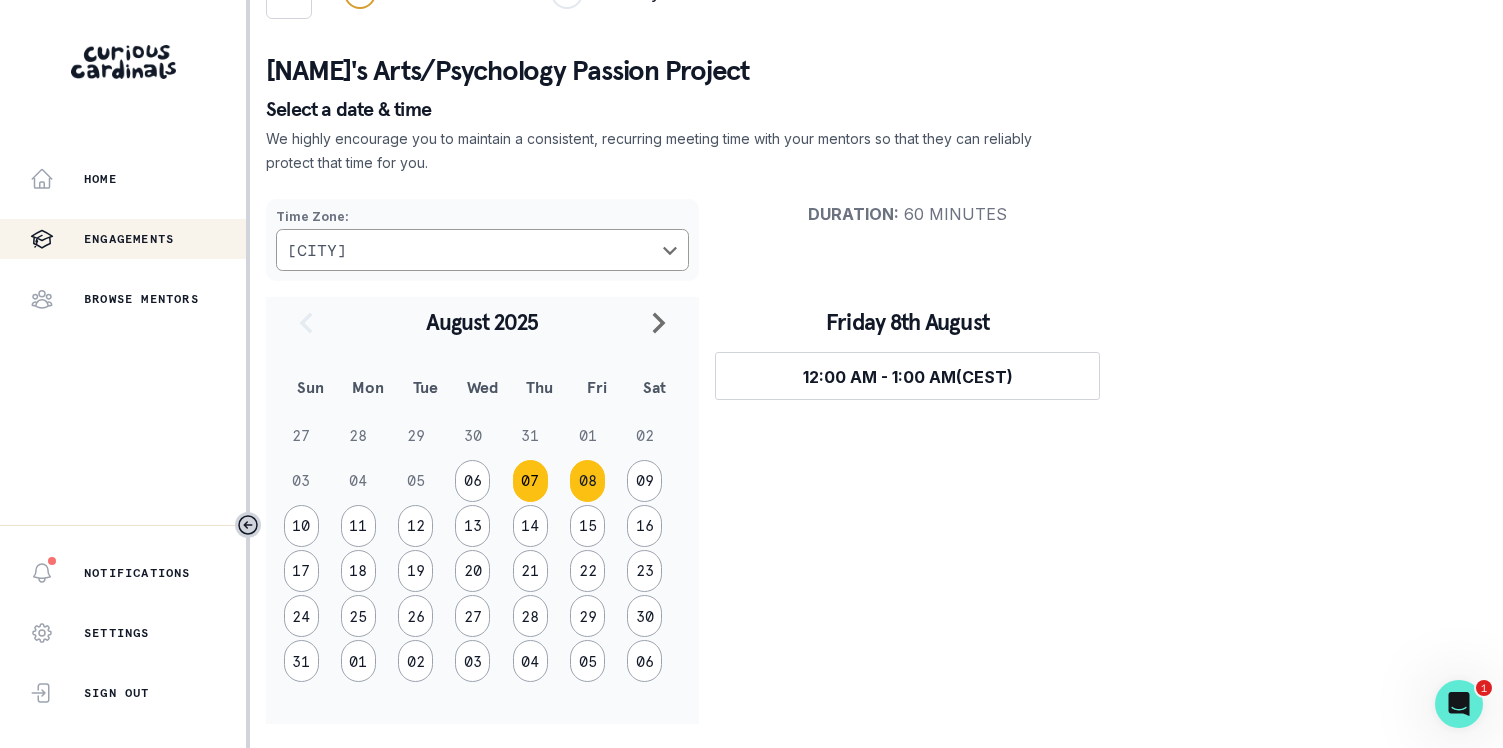 click on "07" at bounding box center [530, 481] 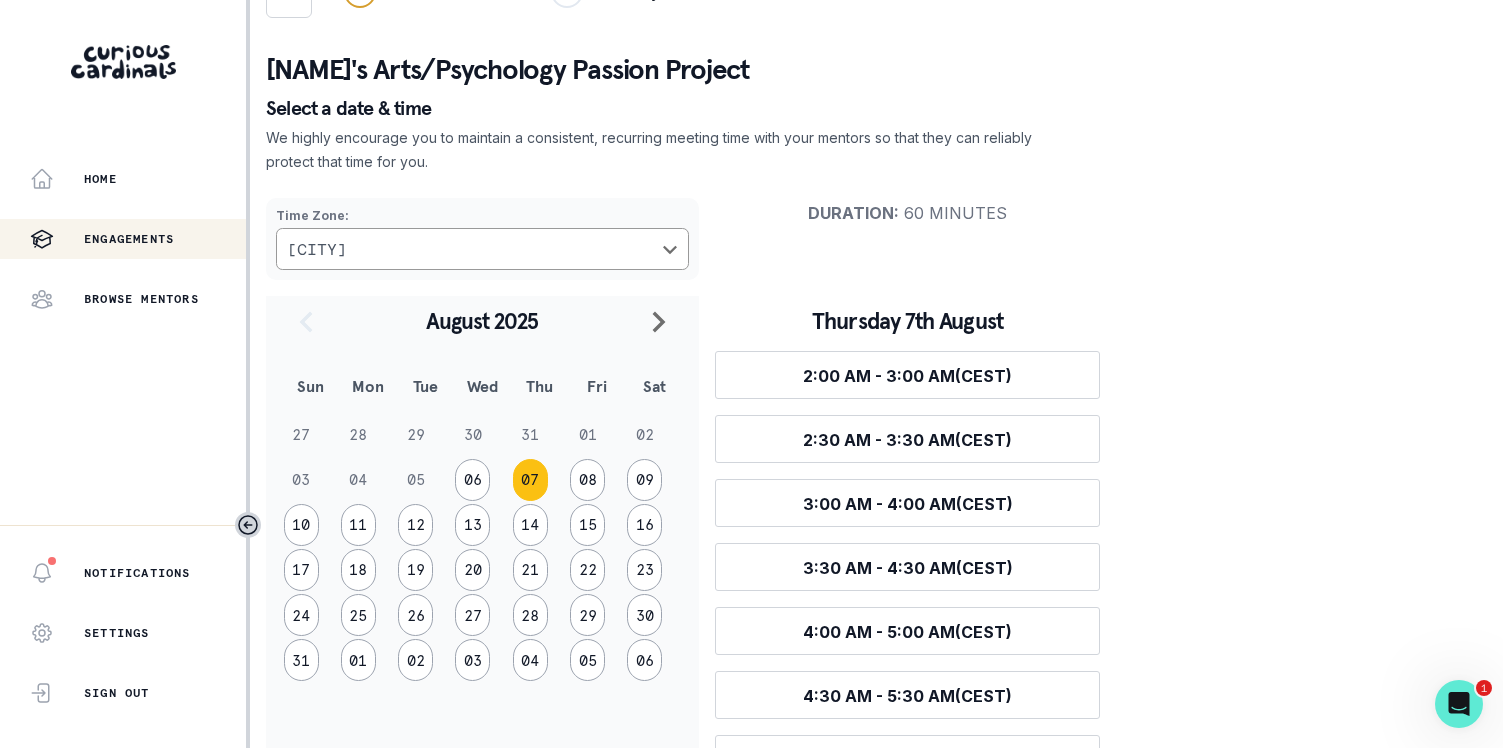 click on "05" at bounding box center [425, 479] 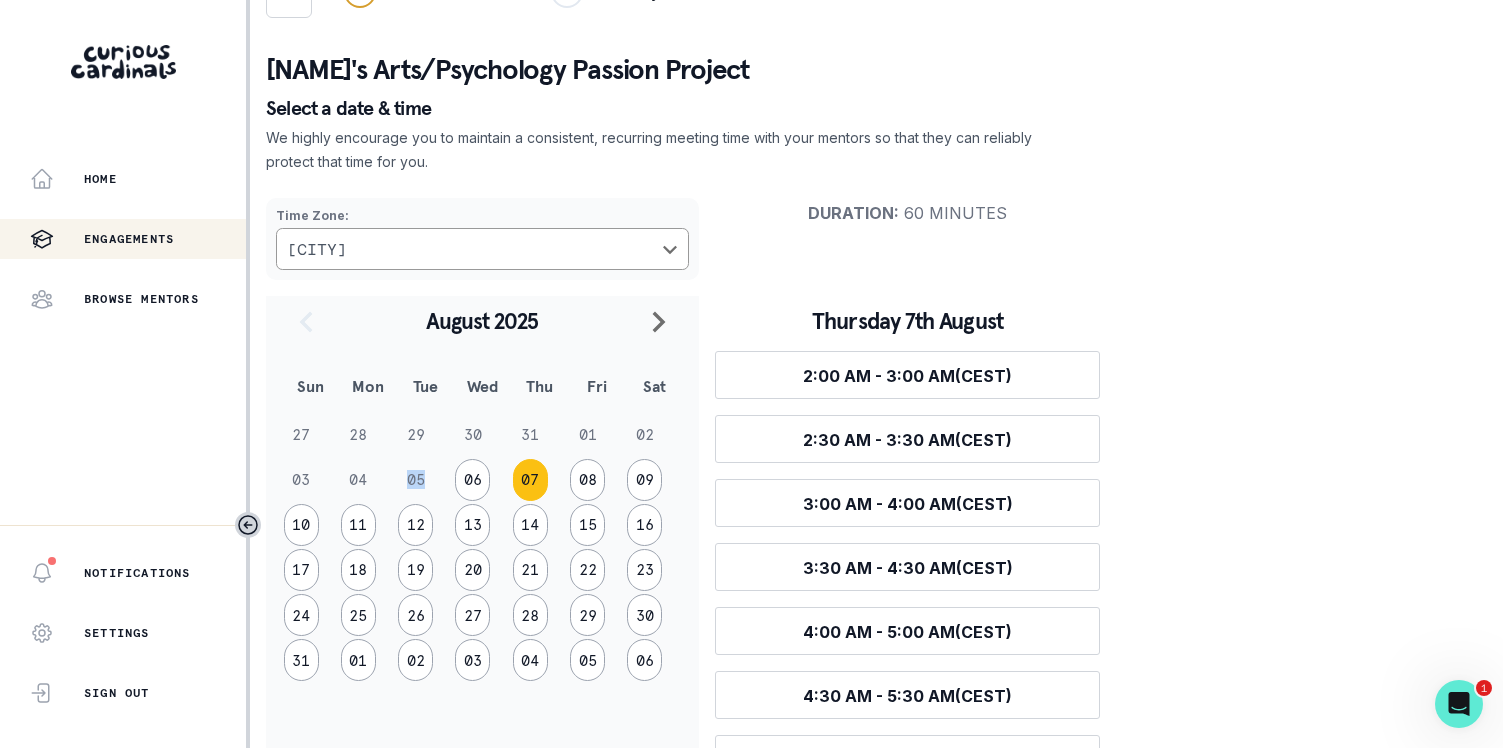 click on "05" at bounding box center (425, 479) 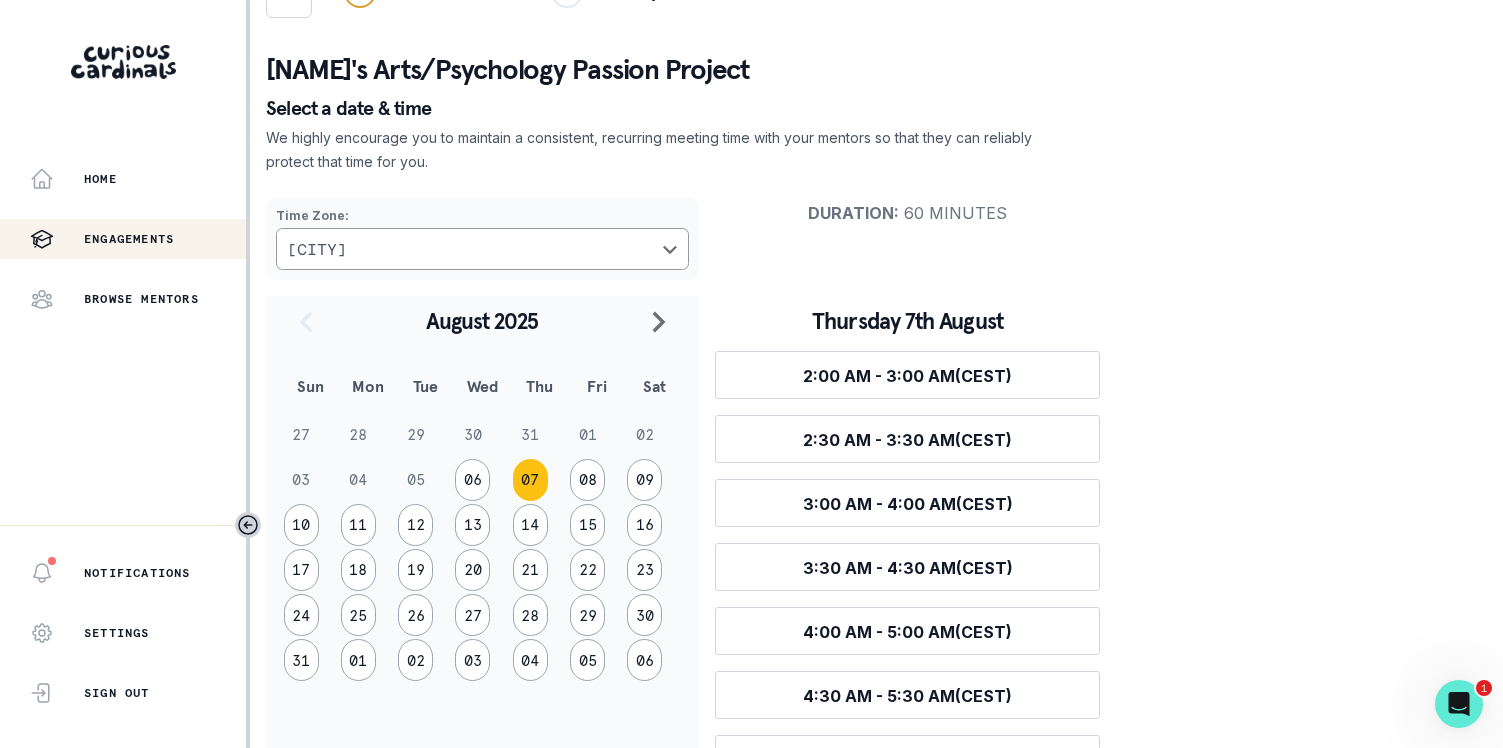 click on "Time Zone : [CITY]" at bounding box center [482, 239] 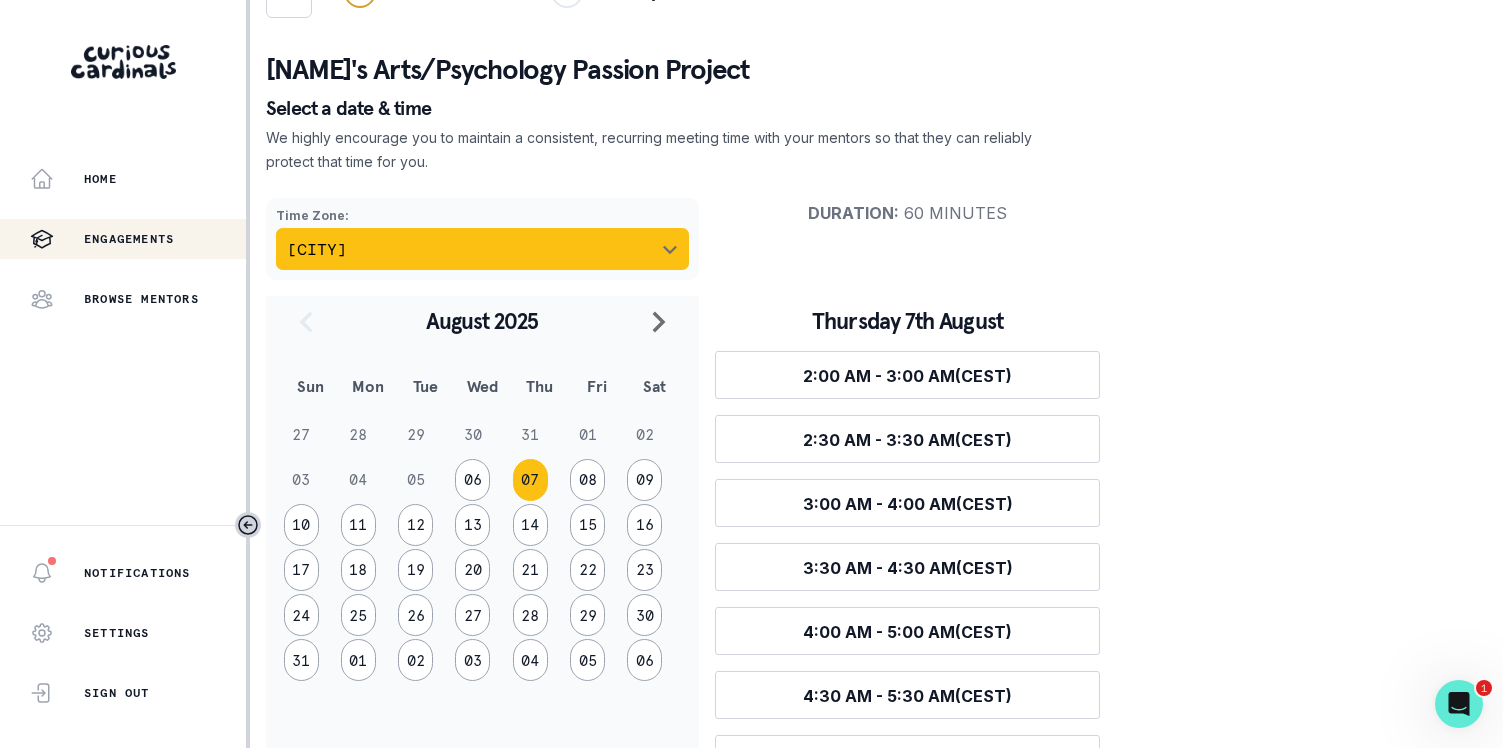 click on "[CITY]" at bounding box center (482, 249) 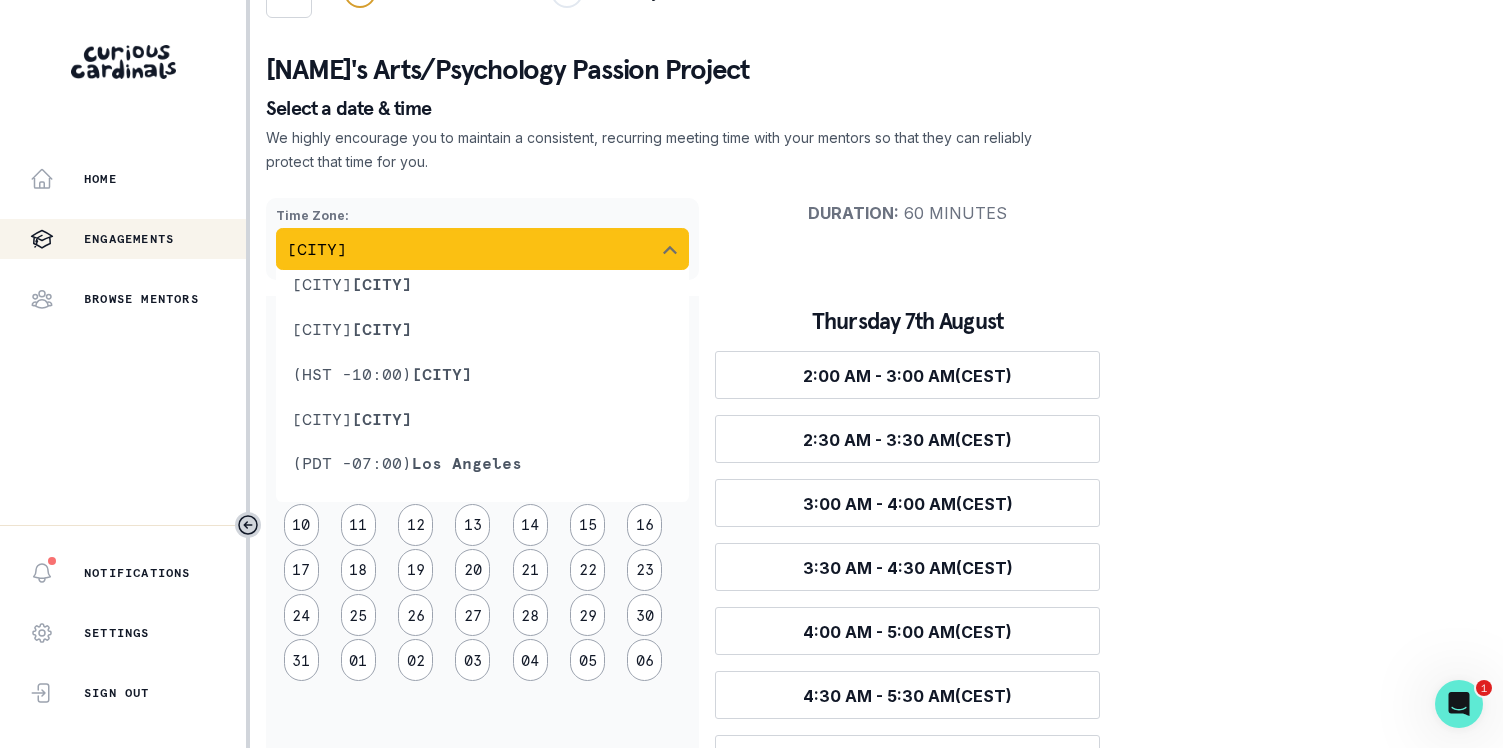 scroll, scrollTop: 2582, scrollLeft: 0, axis: vertical 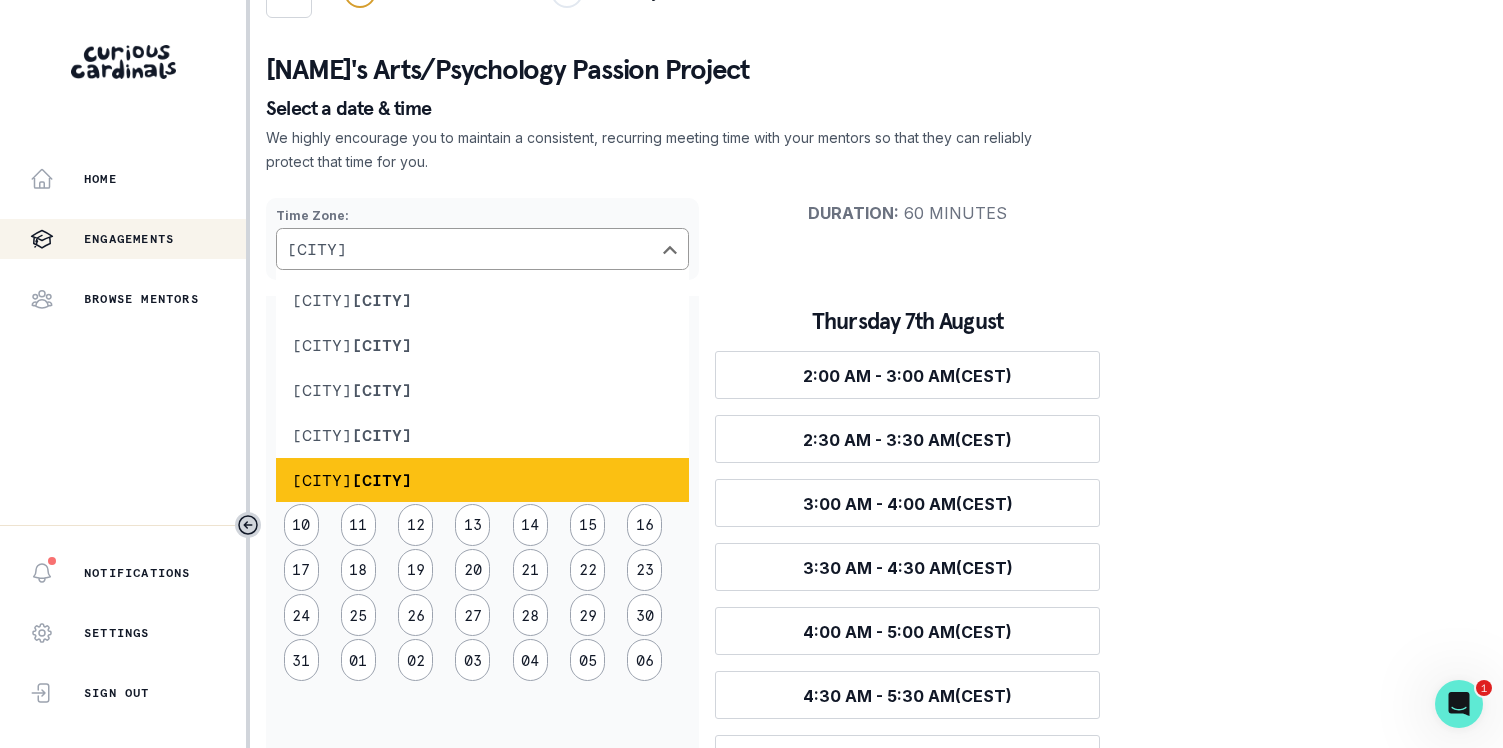 click on "We highly encourage you to maintain a consistent, recurring meeting time with your mentors so that they can reliably protect that time for you." at bounding box center (650, 150) 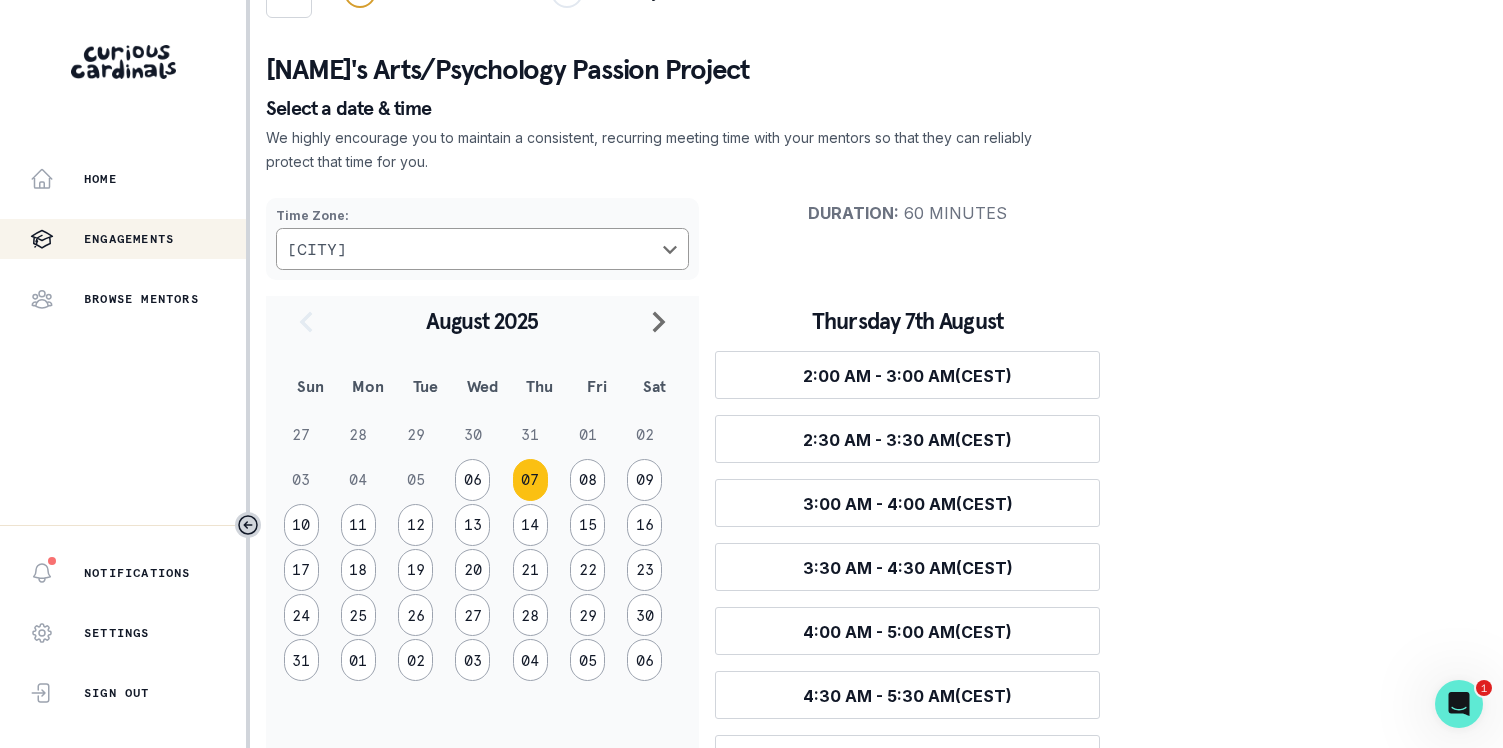 click on "We highly encourage you to maintain a consistent, recurring meeting time with your mentors so that they can reliably protect that time for you." at bounding box center (650, 150) 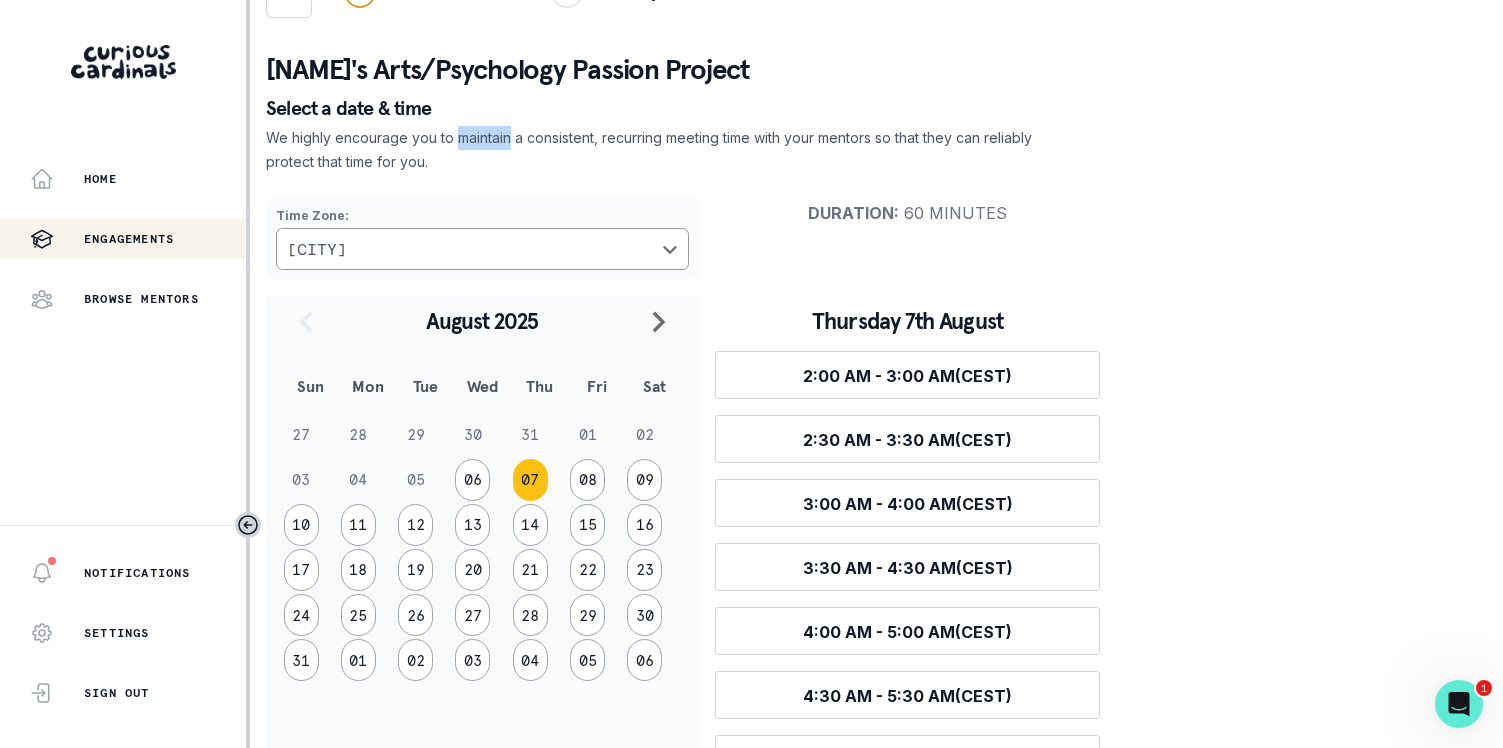 click on "We highly encourage you to maintain a consistent, recurring meeting time with your mentors so that they can reliably protect that time for you." at bounding box center [650, 150] 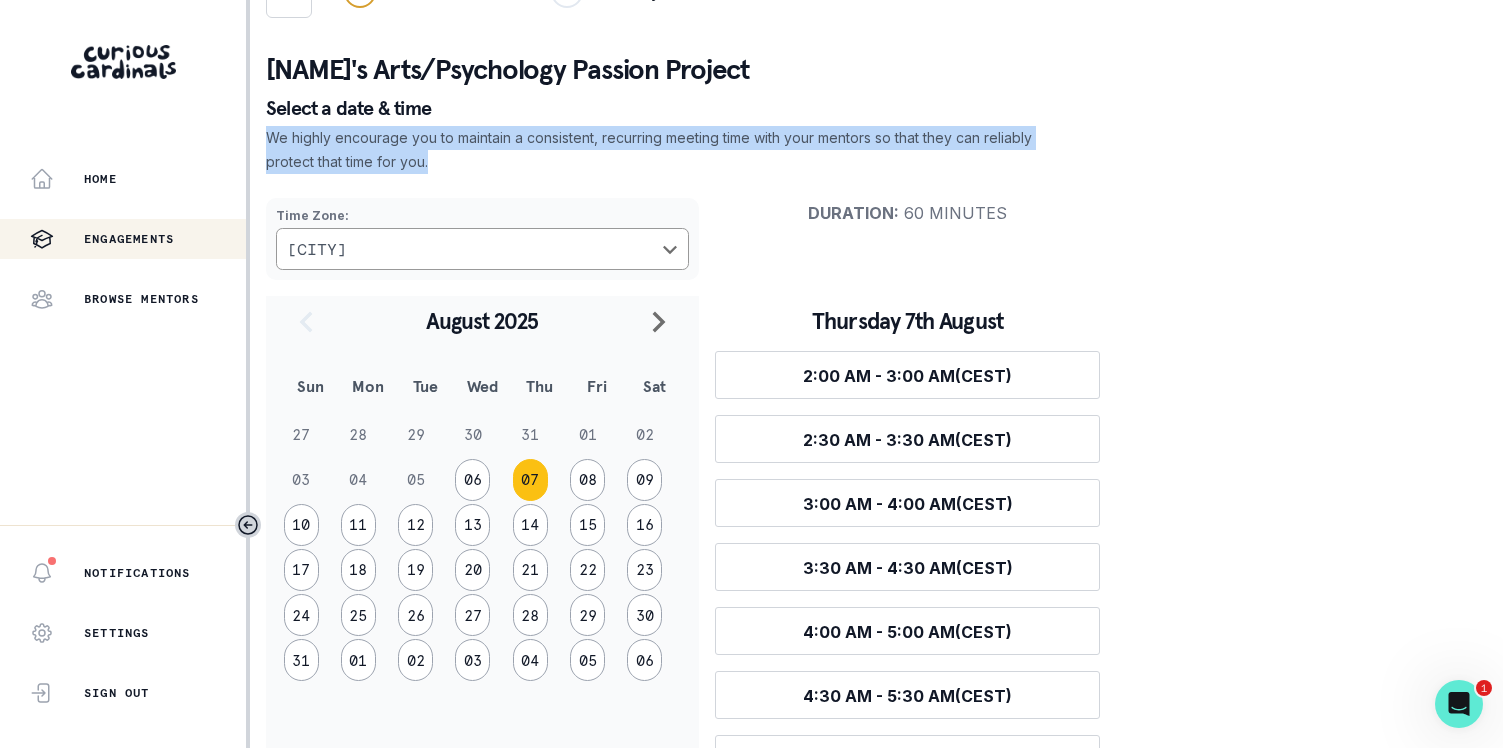 click on "We highly encourage you to maintain a consistent, recurring meeting time with your mentors so that they can reliably protect that time for you." at bounding box center [650, 150] 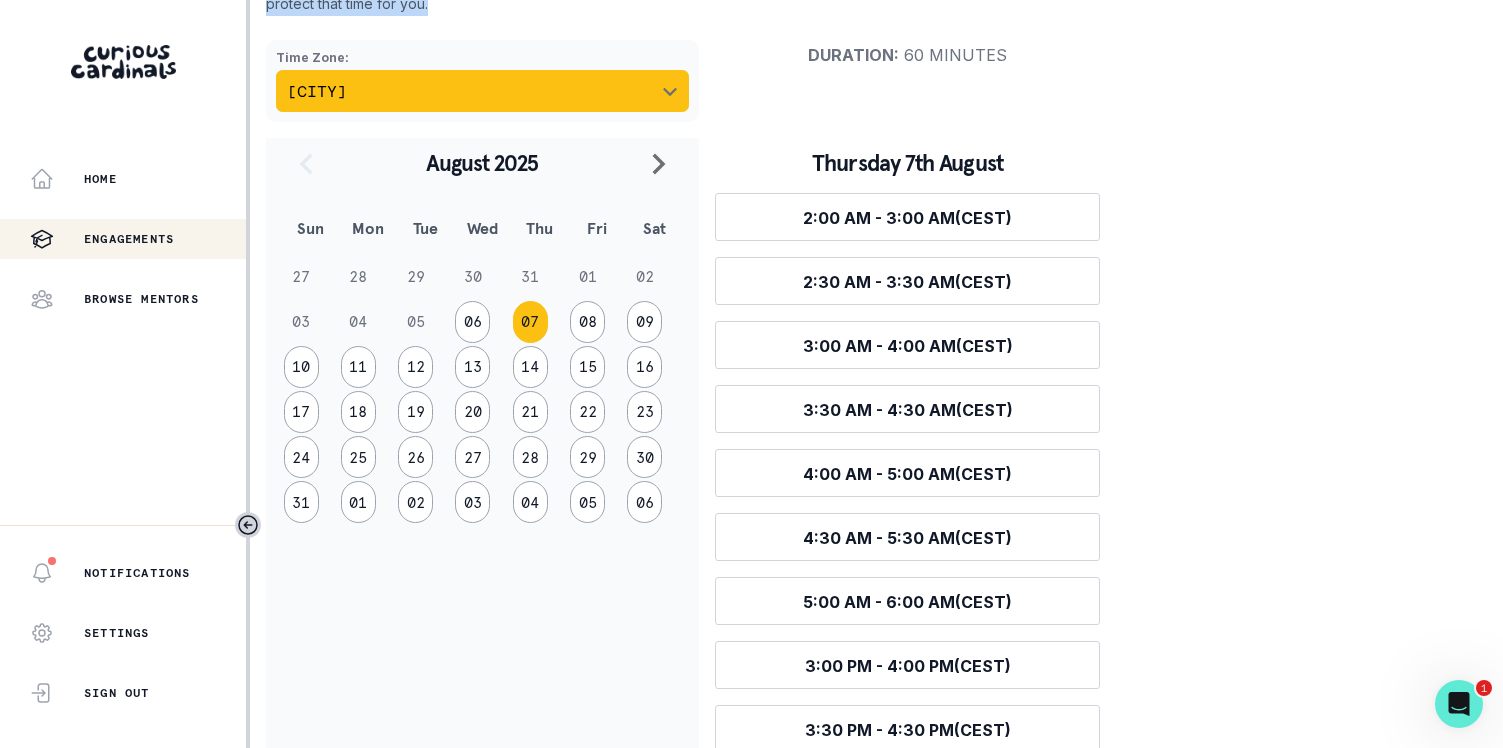 scroll, scrollTop: 279, scrollLeft: 0, axis: vertical 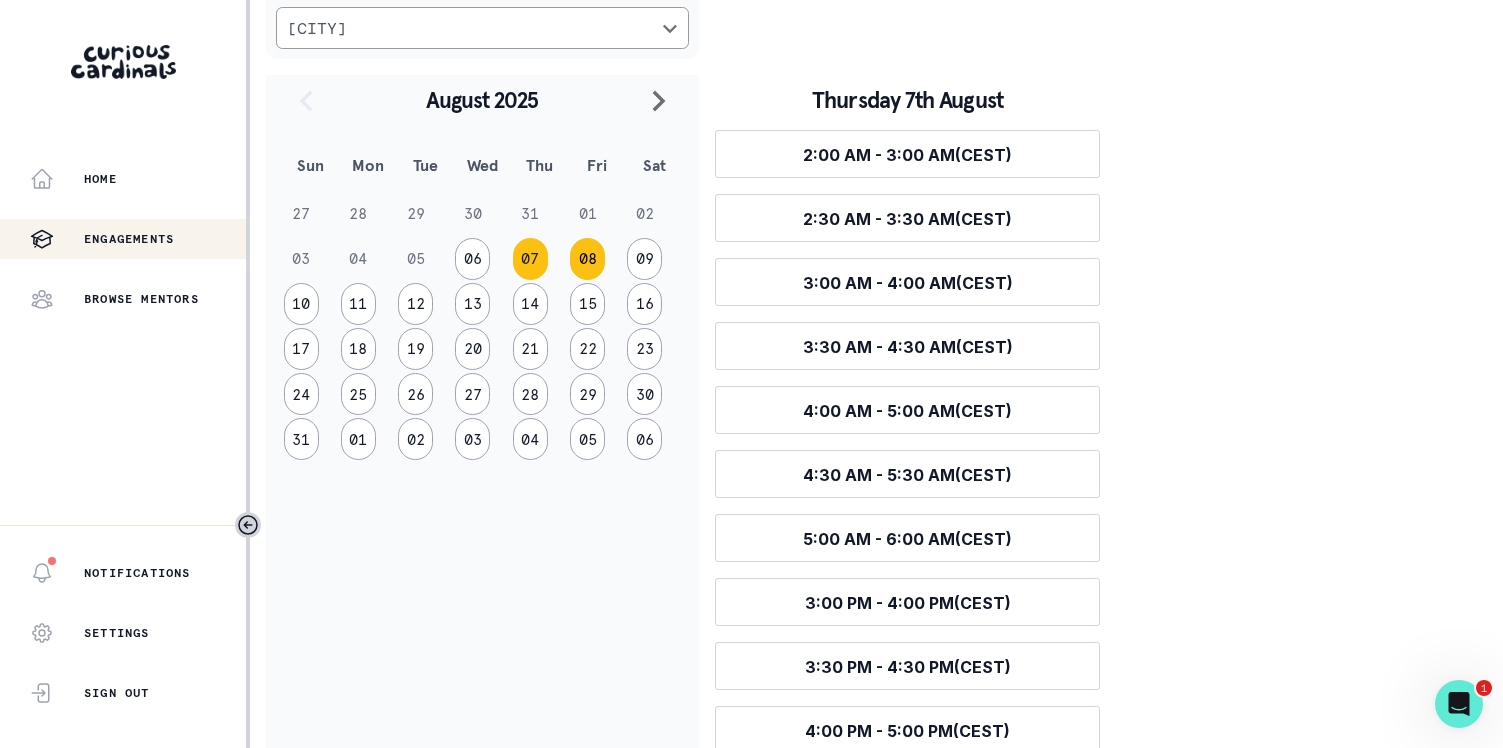 click on "08" at bounding box center (587, 259) 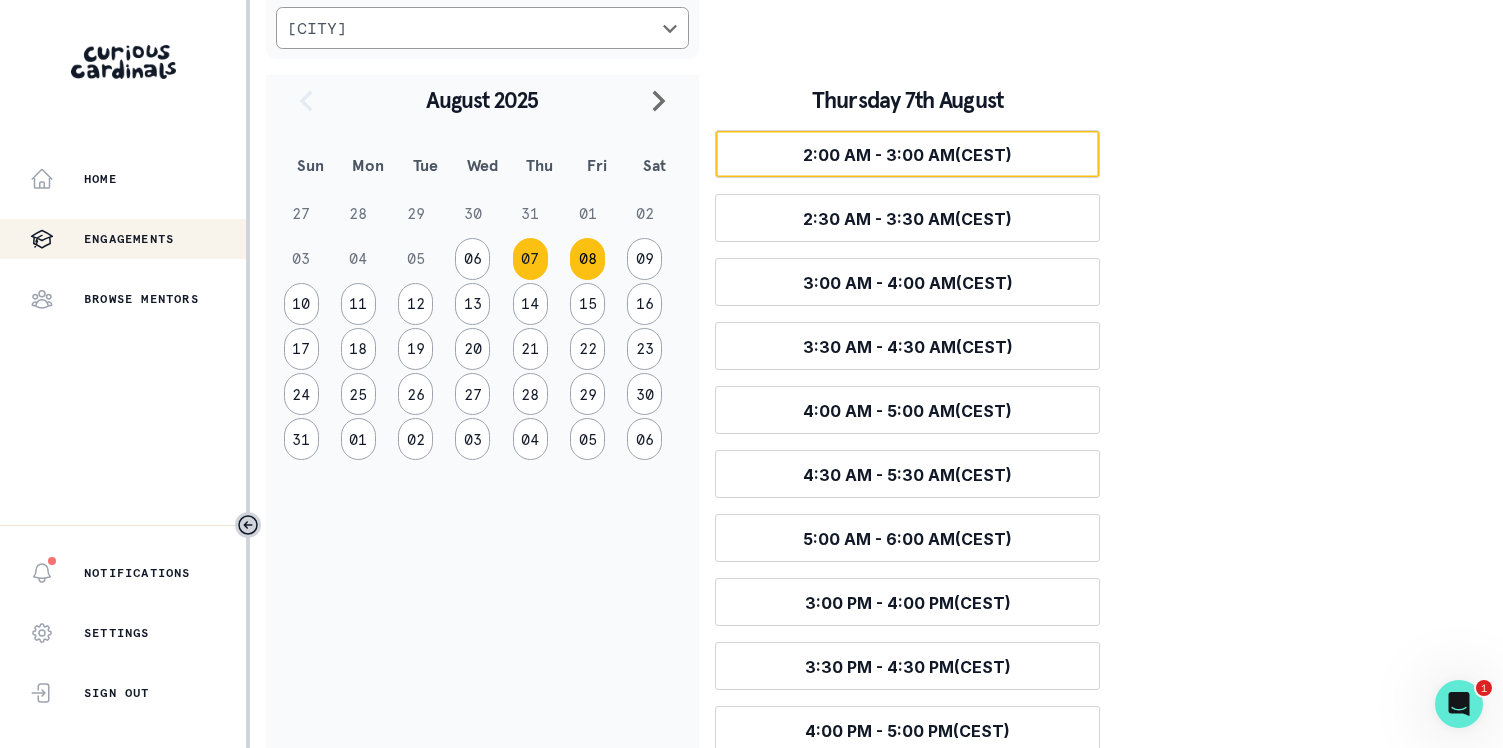 scroll, scrollTop: 58, scrollLeft: 0, axis: vertical 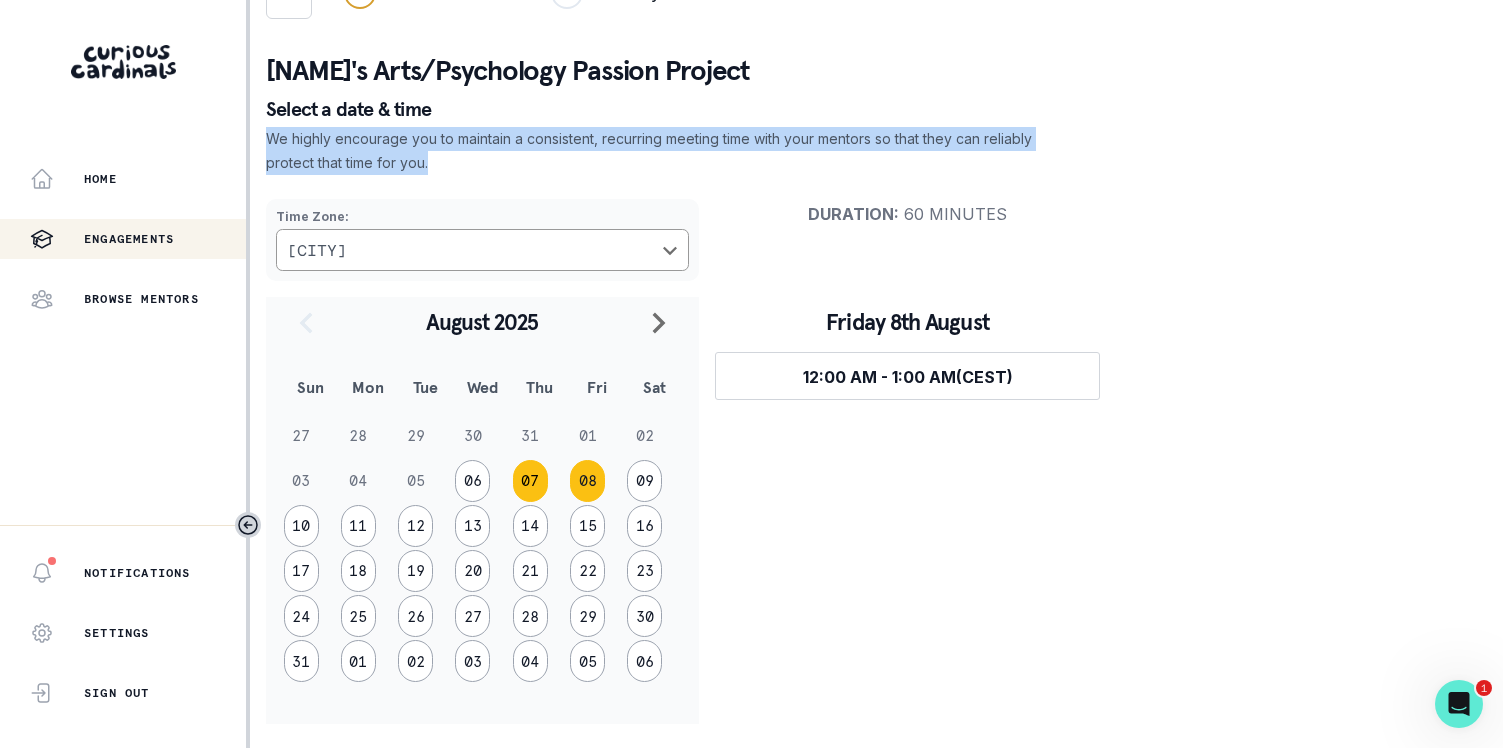 click on "07" at bounding box center (530, 481) 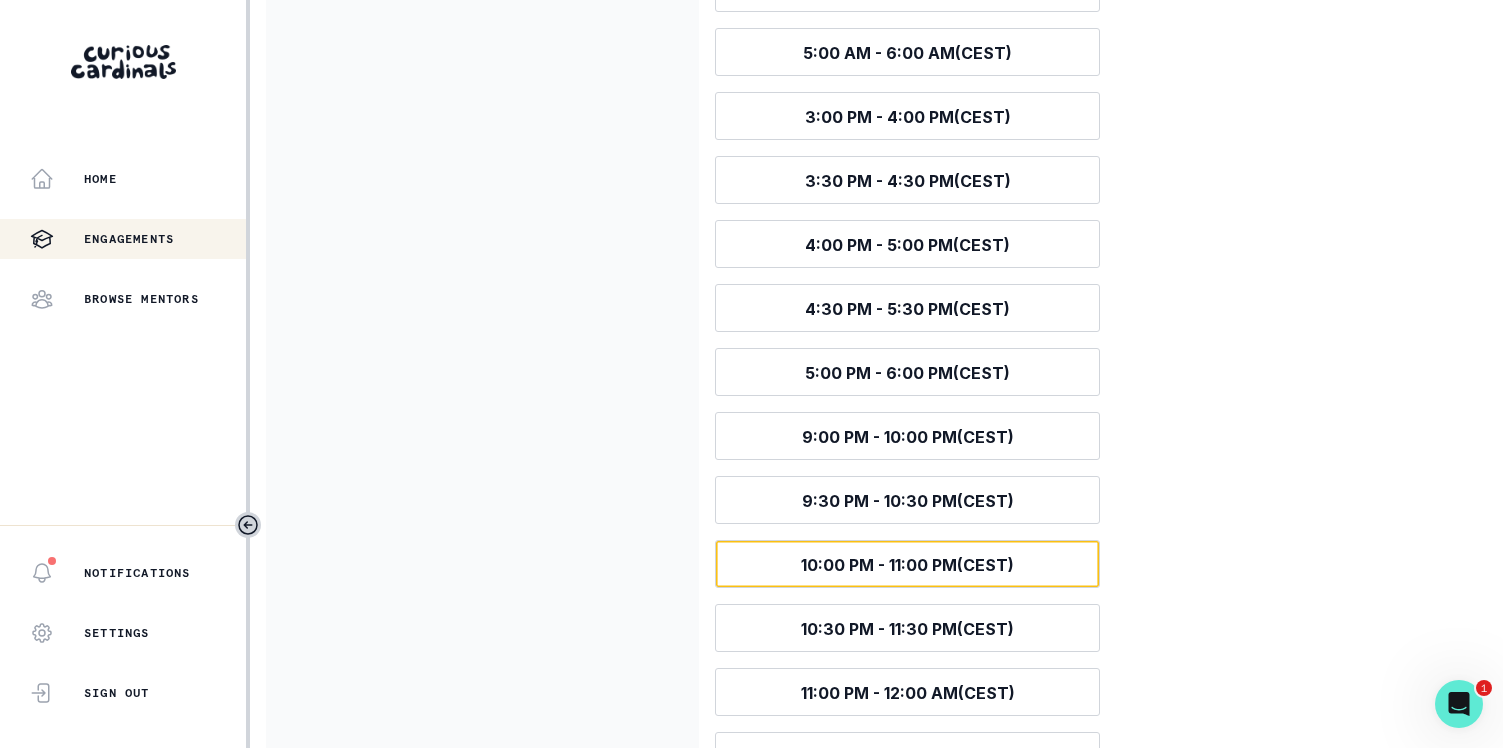 scroll, scrollTop: 823, scrollLeft: 0, axis: vertical 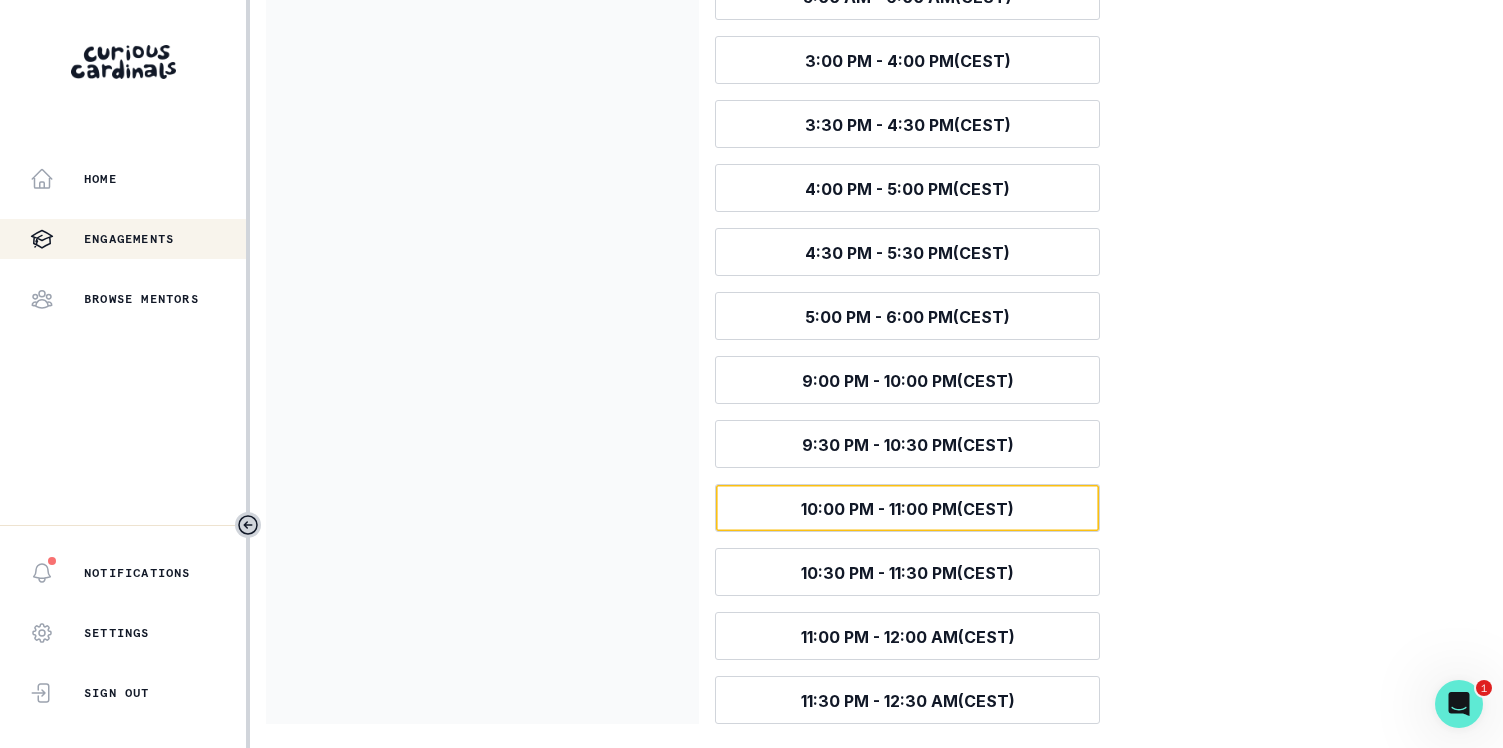 click on "10:00 PM - 11:00 PM [TIMEZONE]" at bounding box center [907, 509] 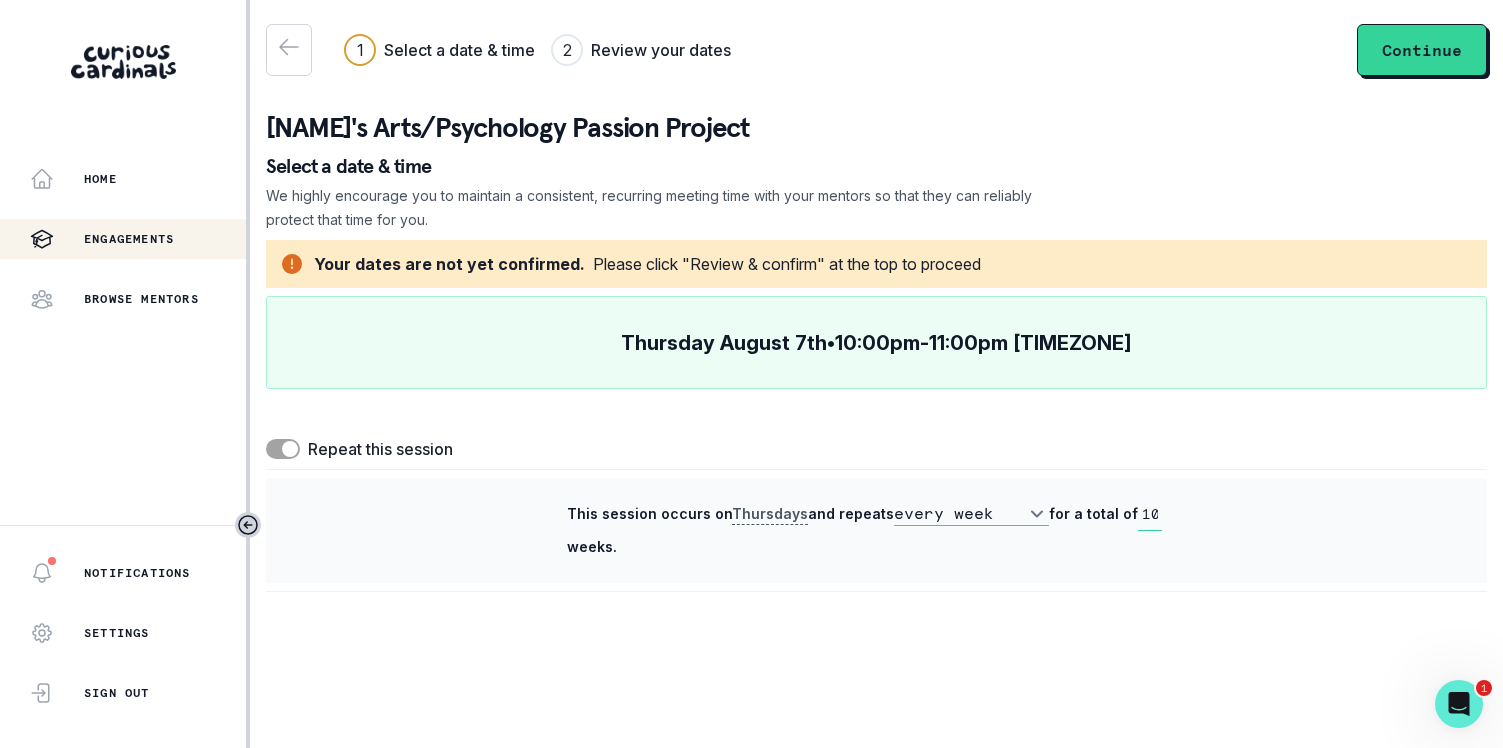 scroll, scrollTop: 0, scrollLeft: 0, axis: both 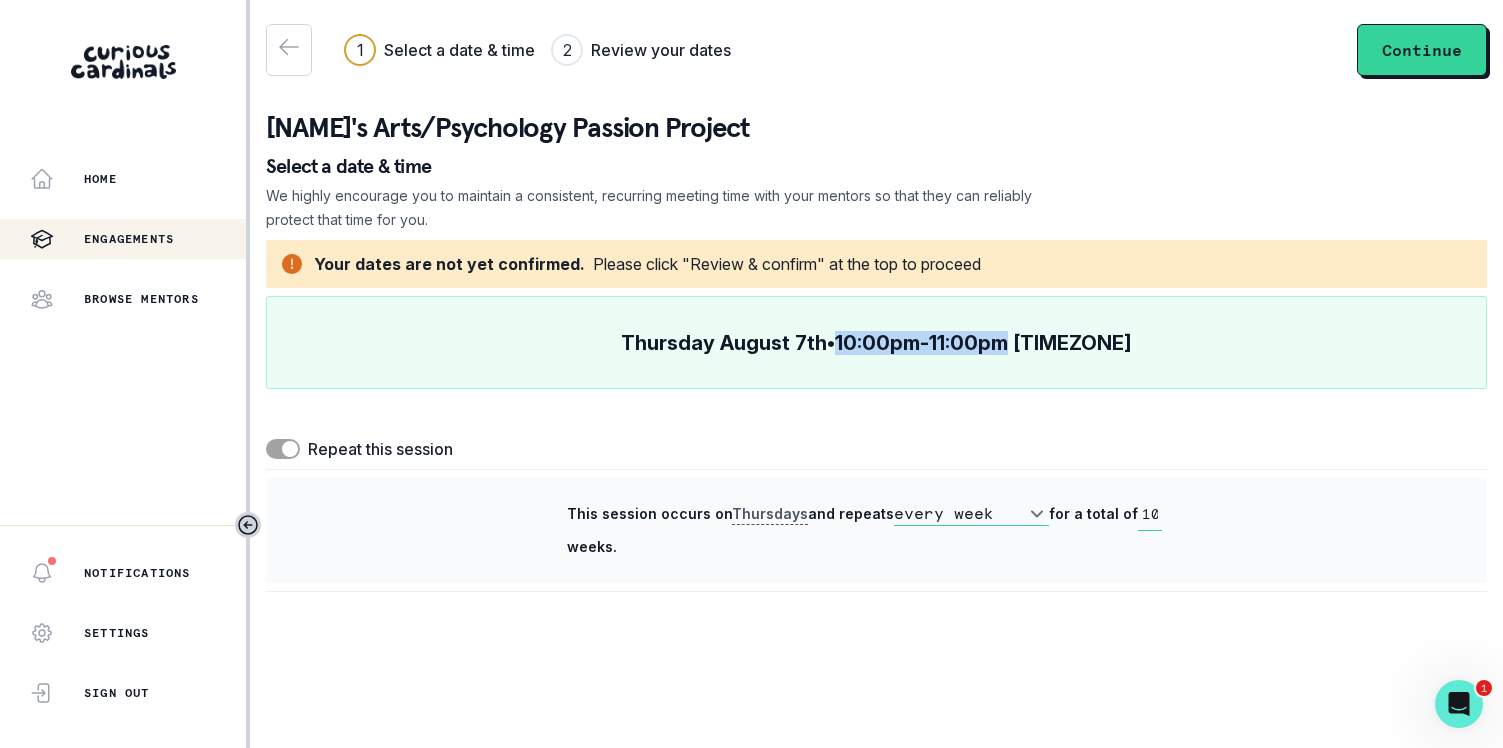drag, startPoint x: 1036, startPoint y: 342, endPoint x: 857, endPoint y: 348, distance: 179.10052 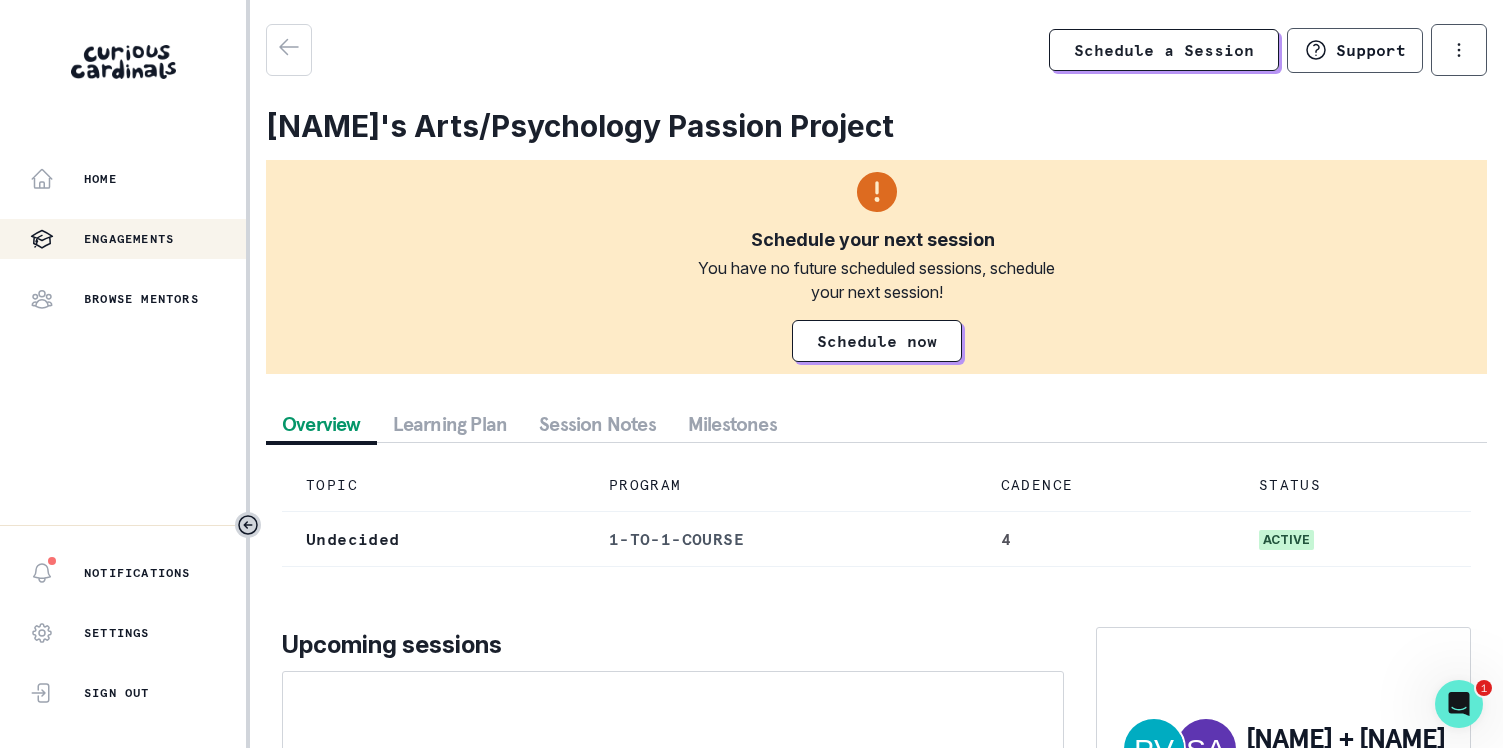 scroll, scrollTop: 237, scrollLeft: 0, axis: vertical 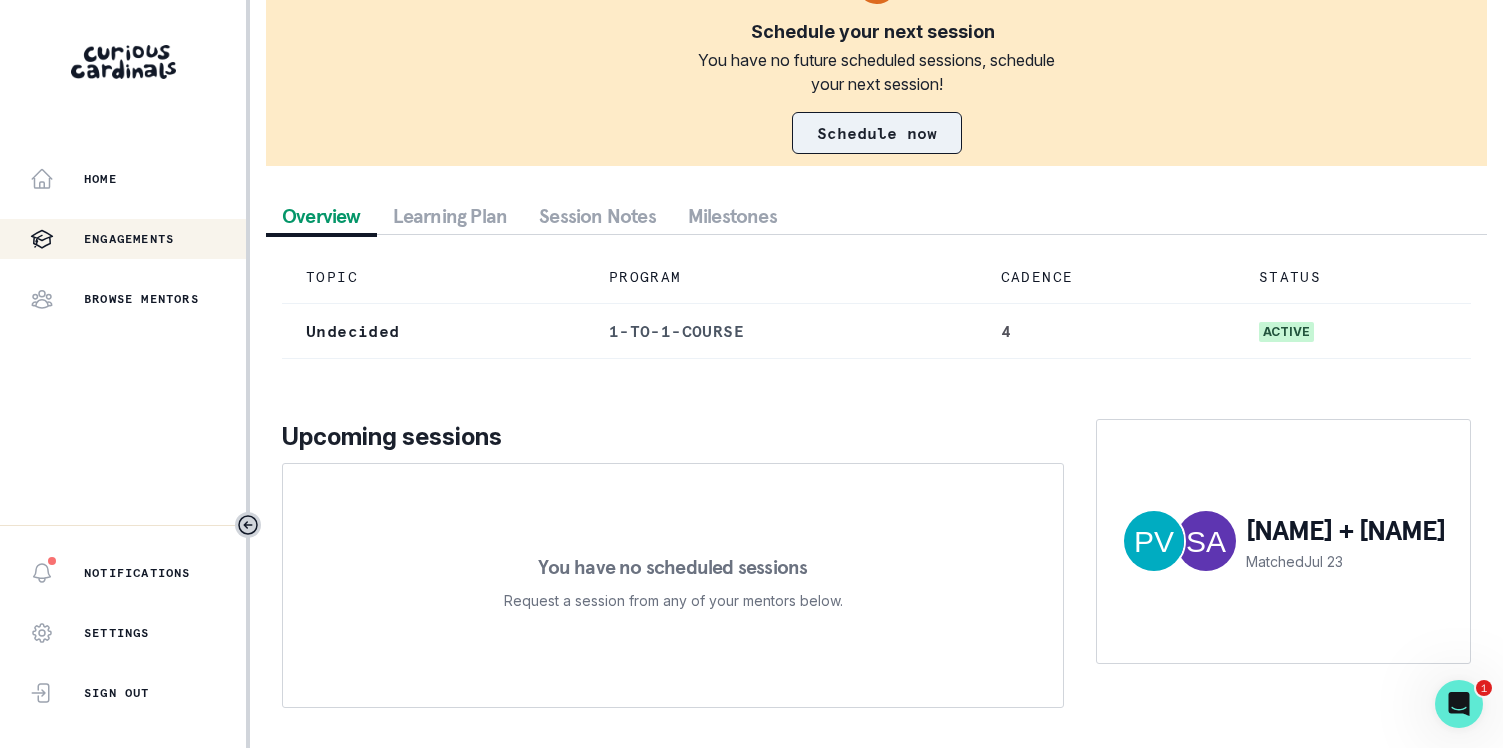 click on "Schedule now" at bounding box center (877, 133) 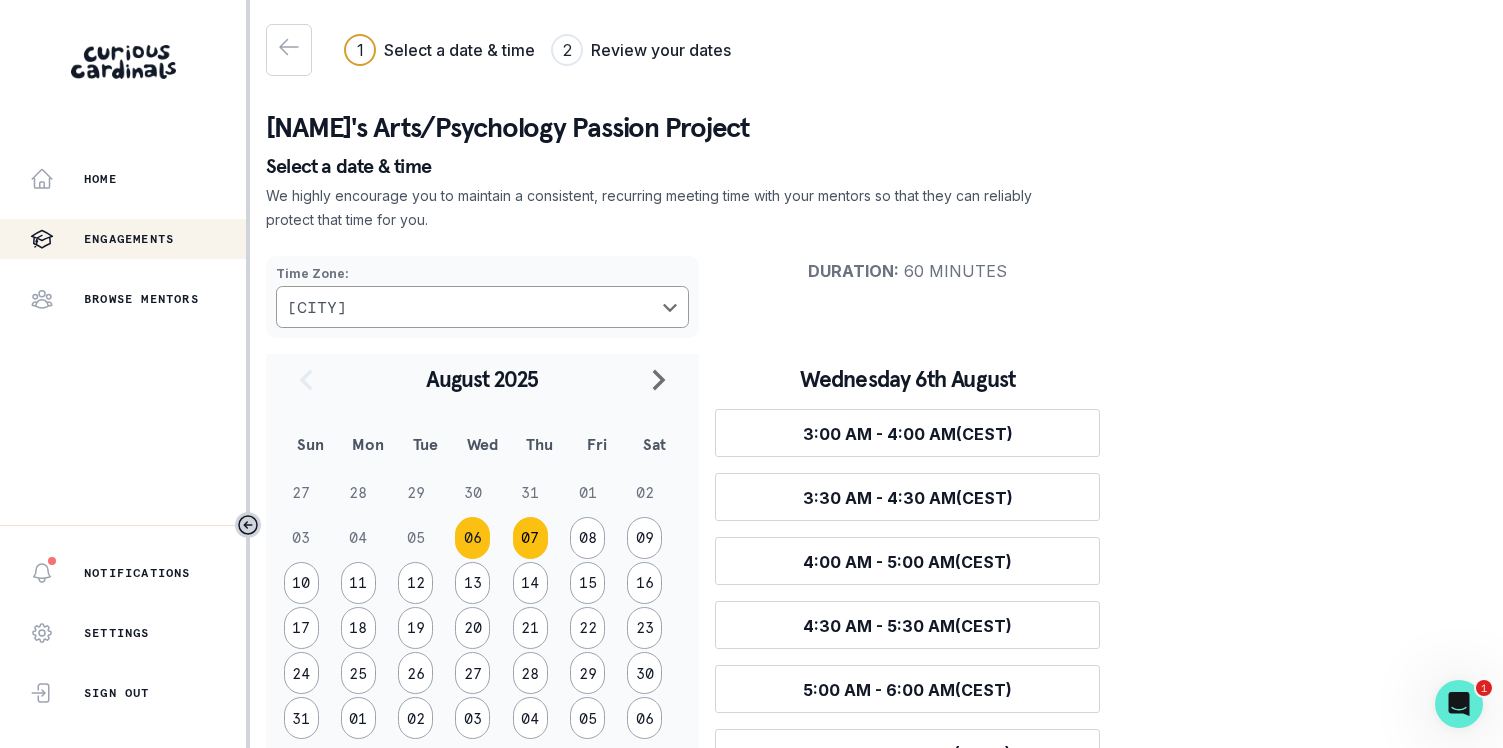 click on "07" at bounding box center [530, 538] 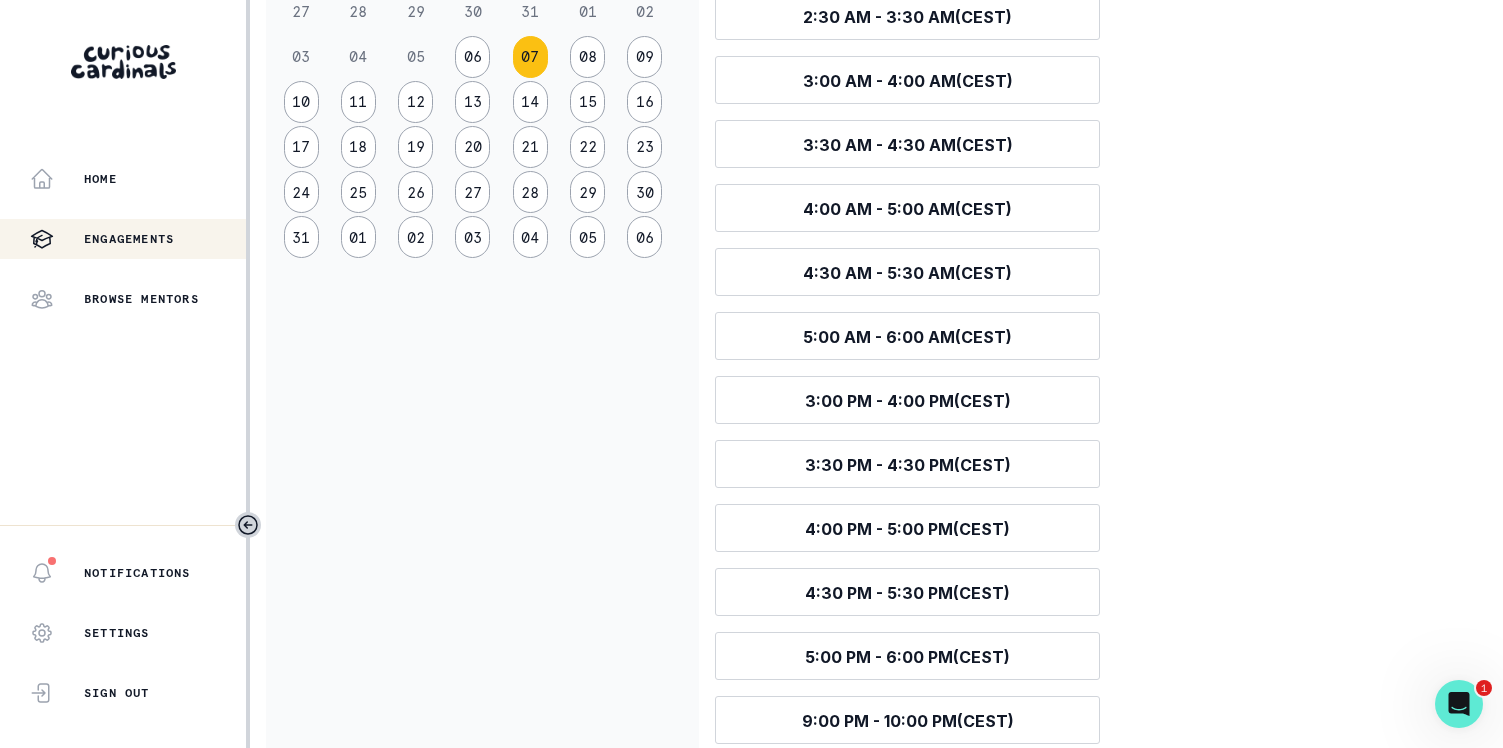 scroll, scrollTop: 823, scrollLeft: 0, axis: vertical 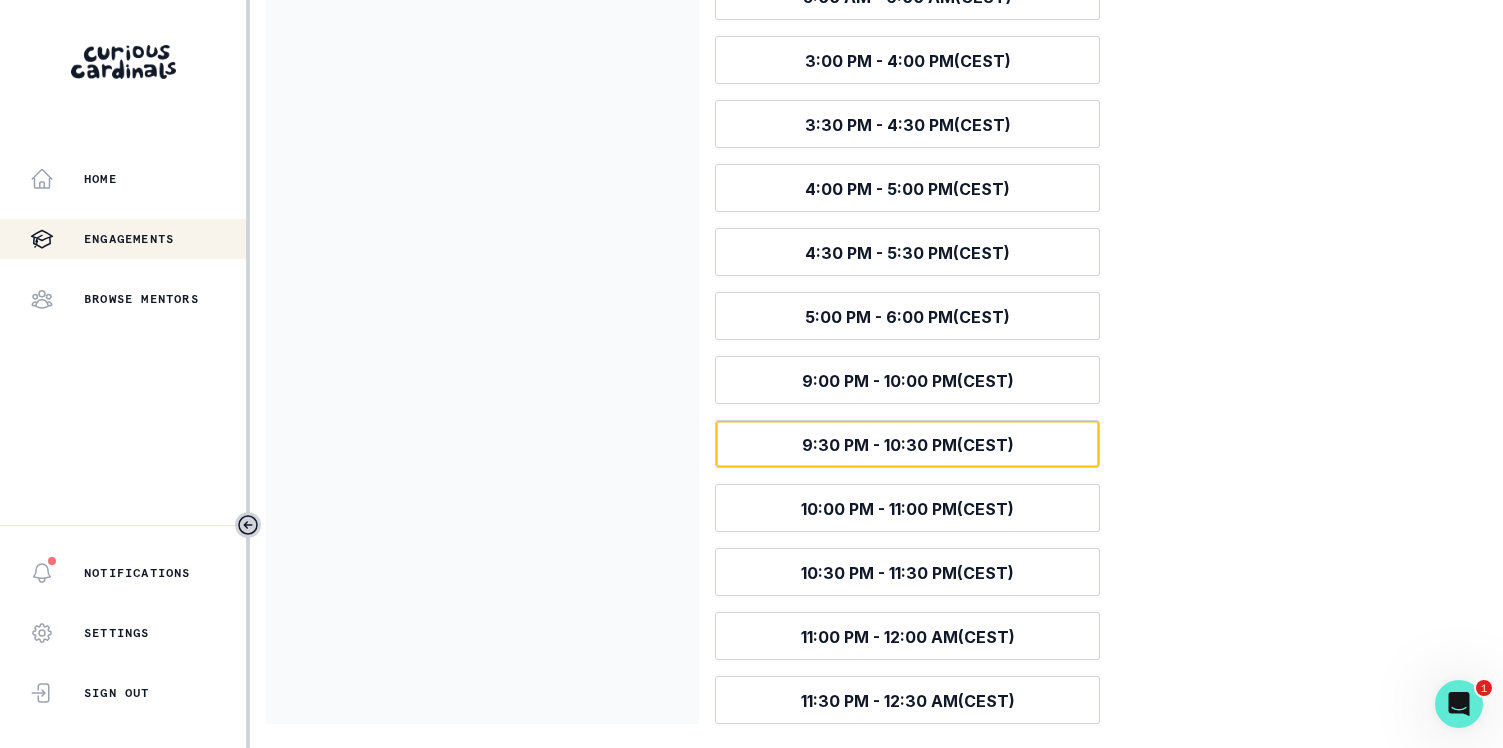 drag, startPoint x: 894, startPoint y: 448, endPoint x: 1153, endPoint y: 376, distance: 268.8215 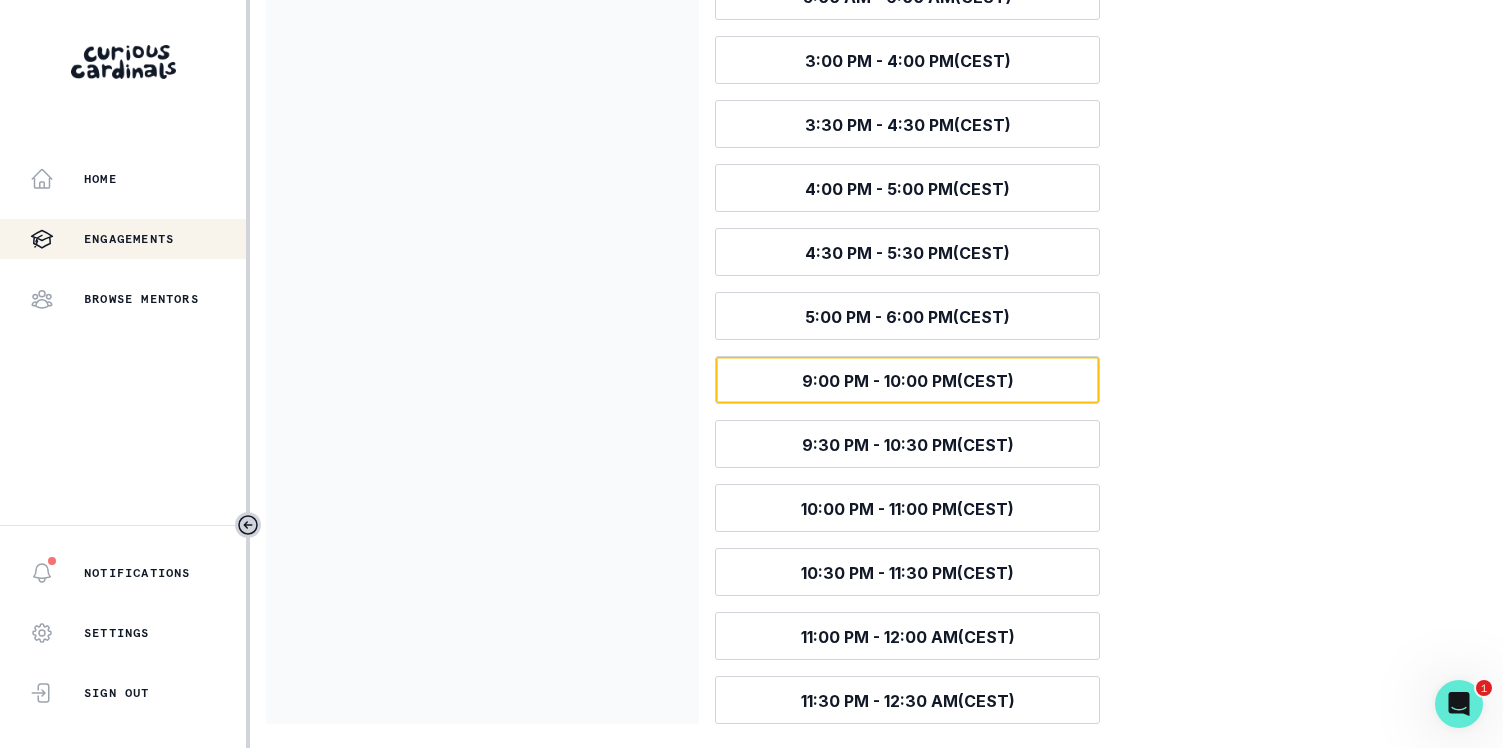 click on "9:00 PM - 10:00 PM [TIMEZONE]" at bounding box center [908, 381] 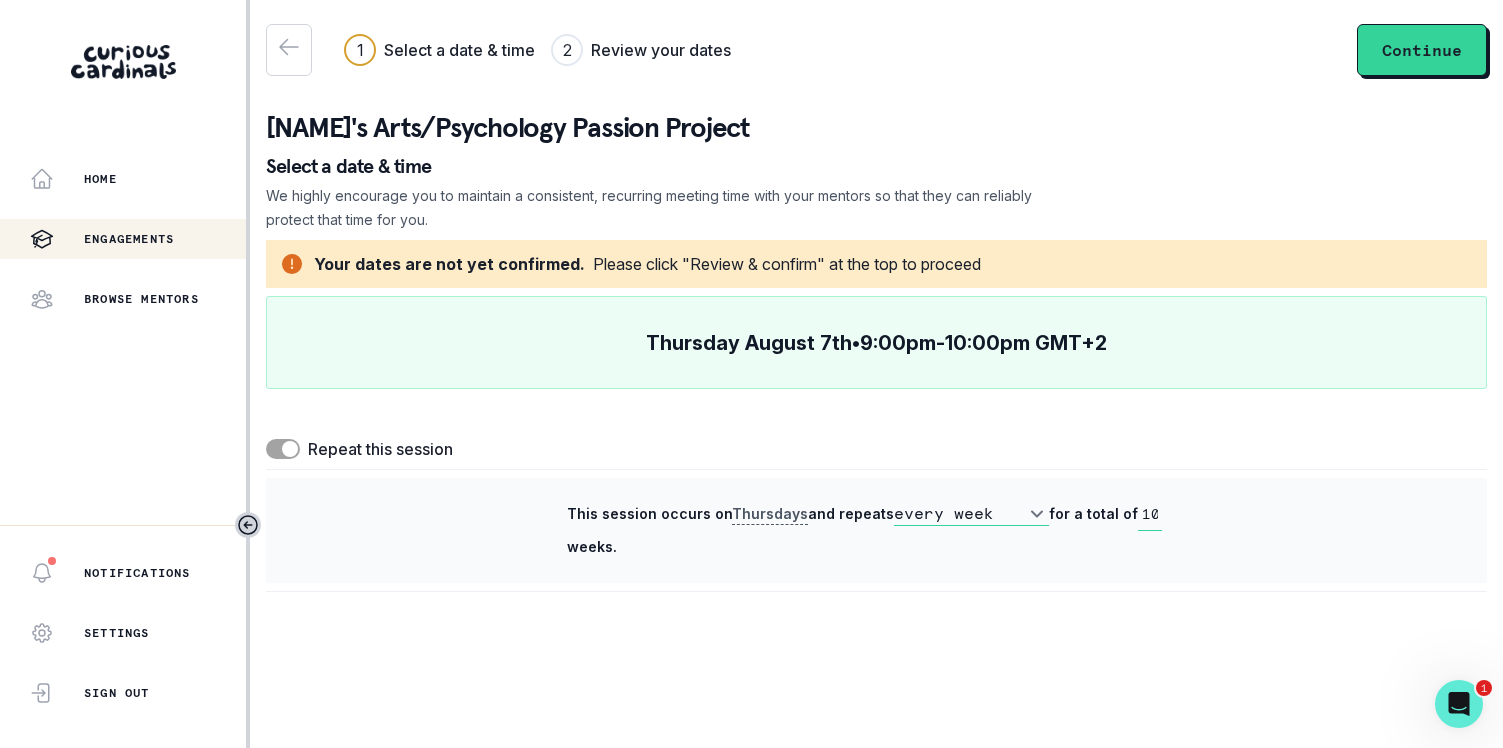 click on "Thursday August 7th • 9:00pm - 10:00pm [TIMEZONE]" at bounding box center (876, 343) 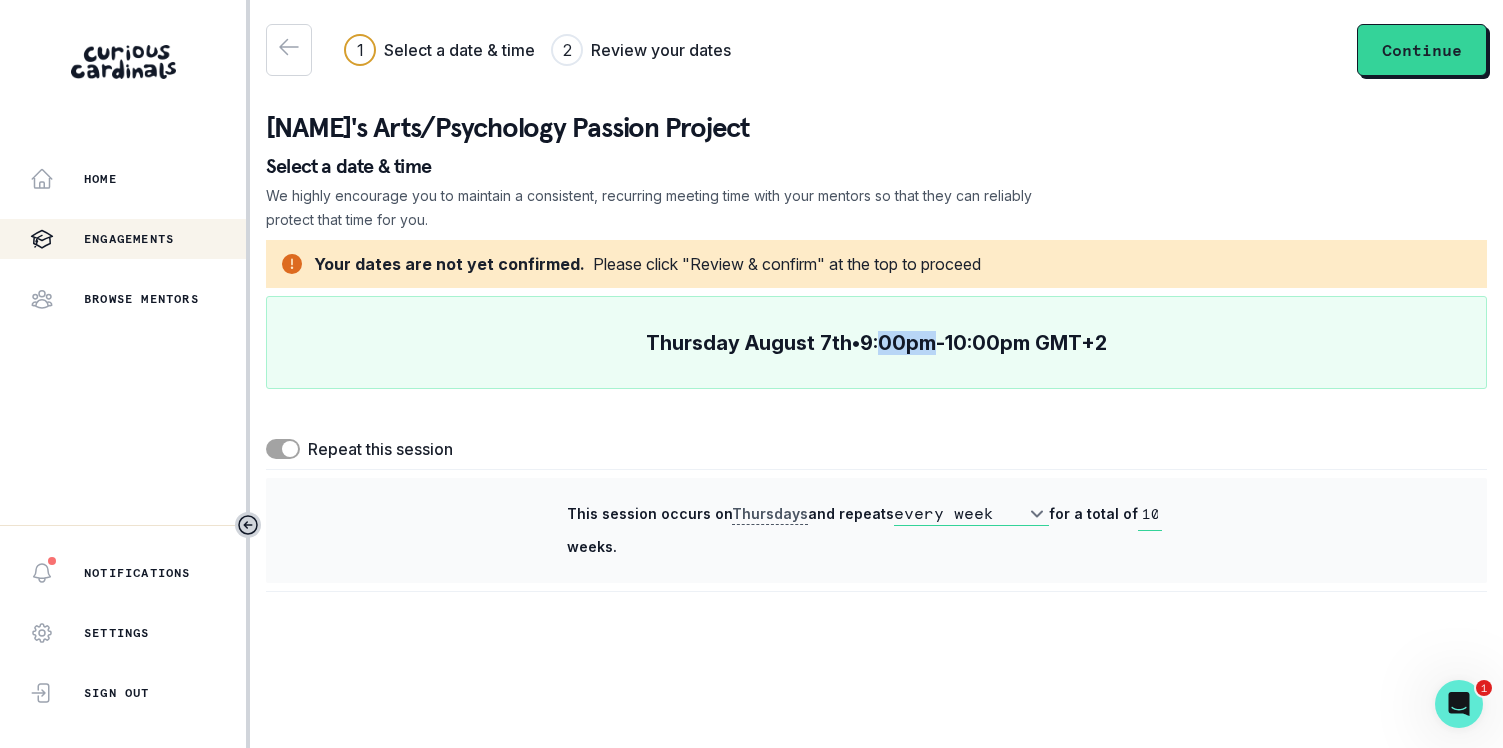 click on "Thursday August 7th • 9:00pm - 10:00pm [TIMEZONE]" at bounding box center [876, 343] 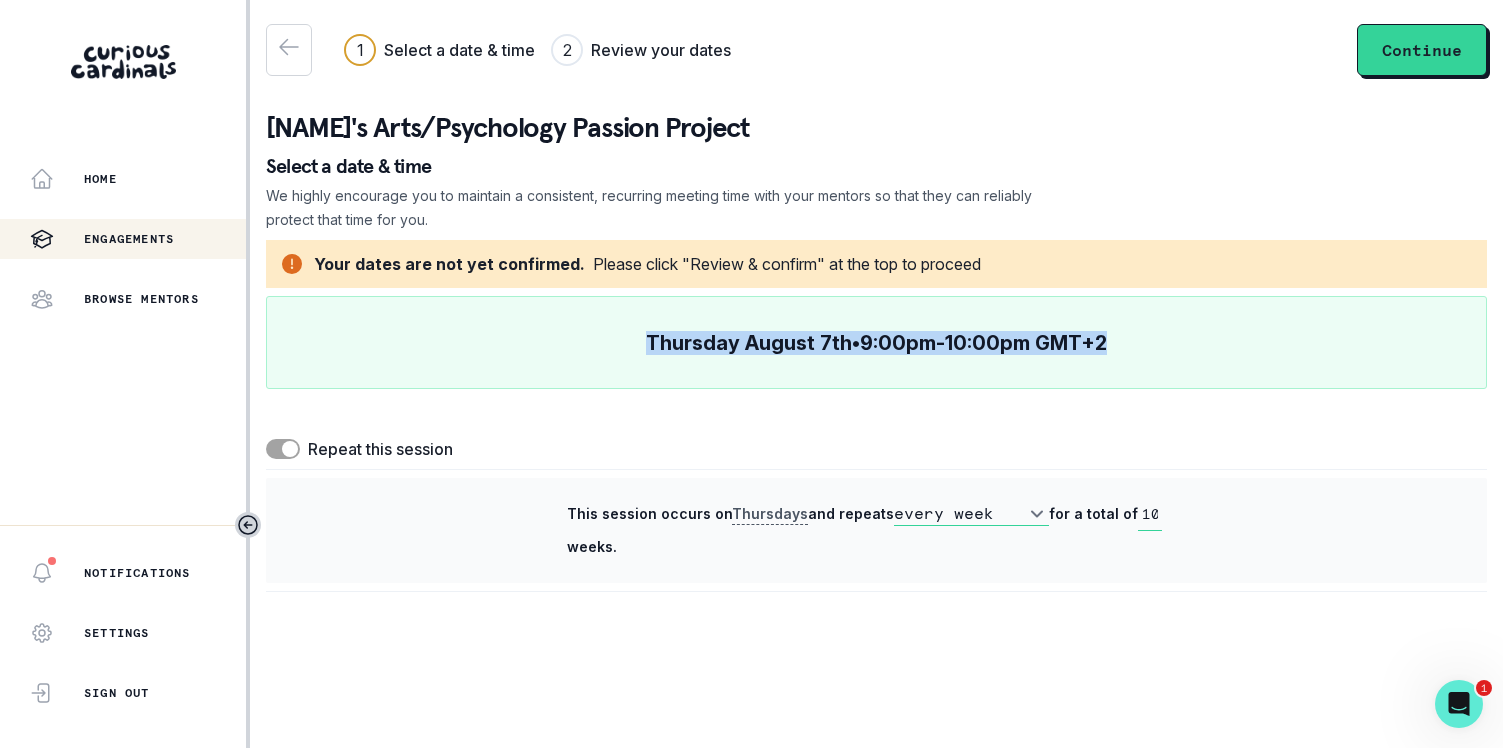 click on "Thursday August 7th • 9:00pm - 10:00pm [TIMEZONE]" at bounding box center [876, 343] 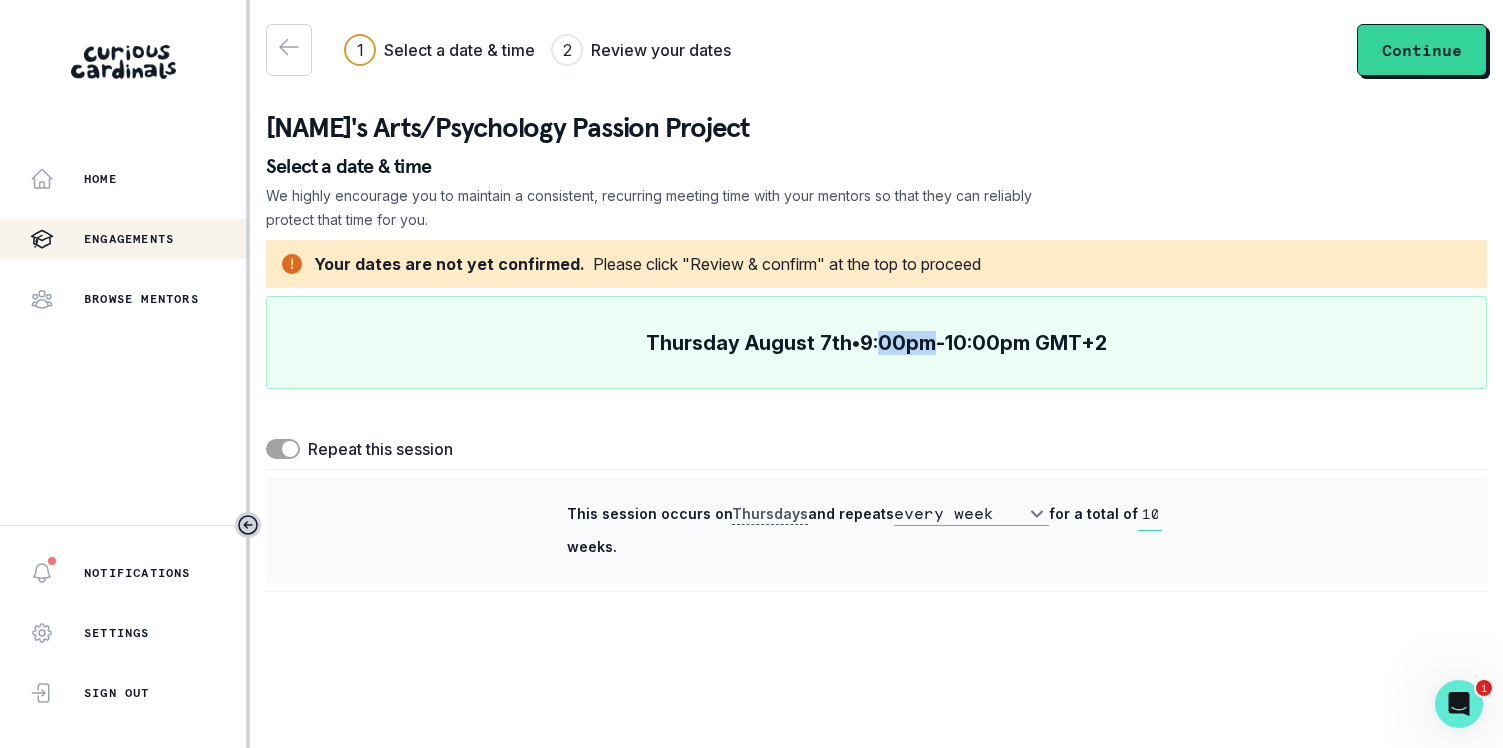 click on "Thursday August 7th • 9:00pm - 10:00pm [TIMEZONE]" at bounding box center (876, 343) 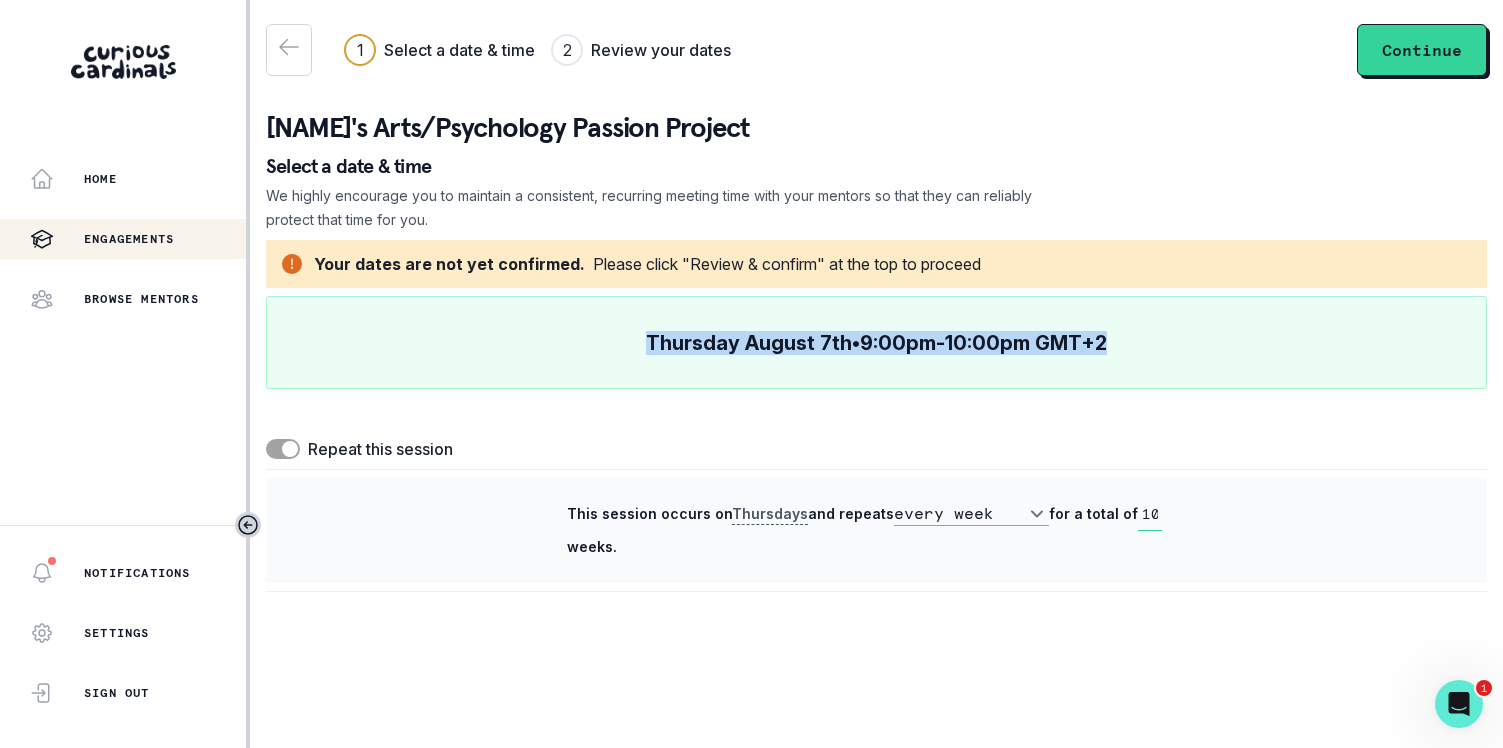 click on "Thursday August 7th • 9:00pm - 10:00pm [TIMEZONE]" at bounding box center [876, 343] 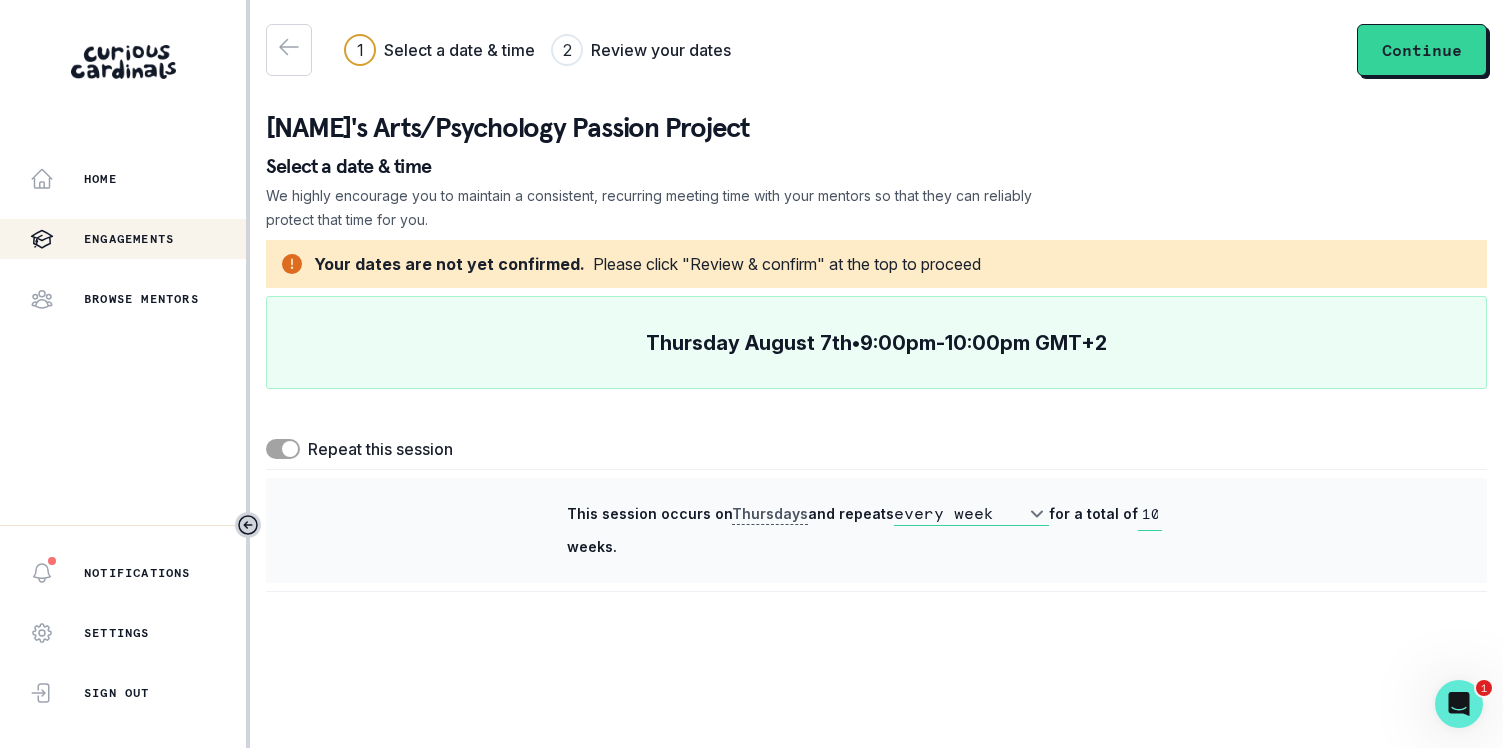 click on "Thursday August 7th • 9:00pm - 10:00pm [TIMEZONE]" at bounding box center [876, 342] 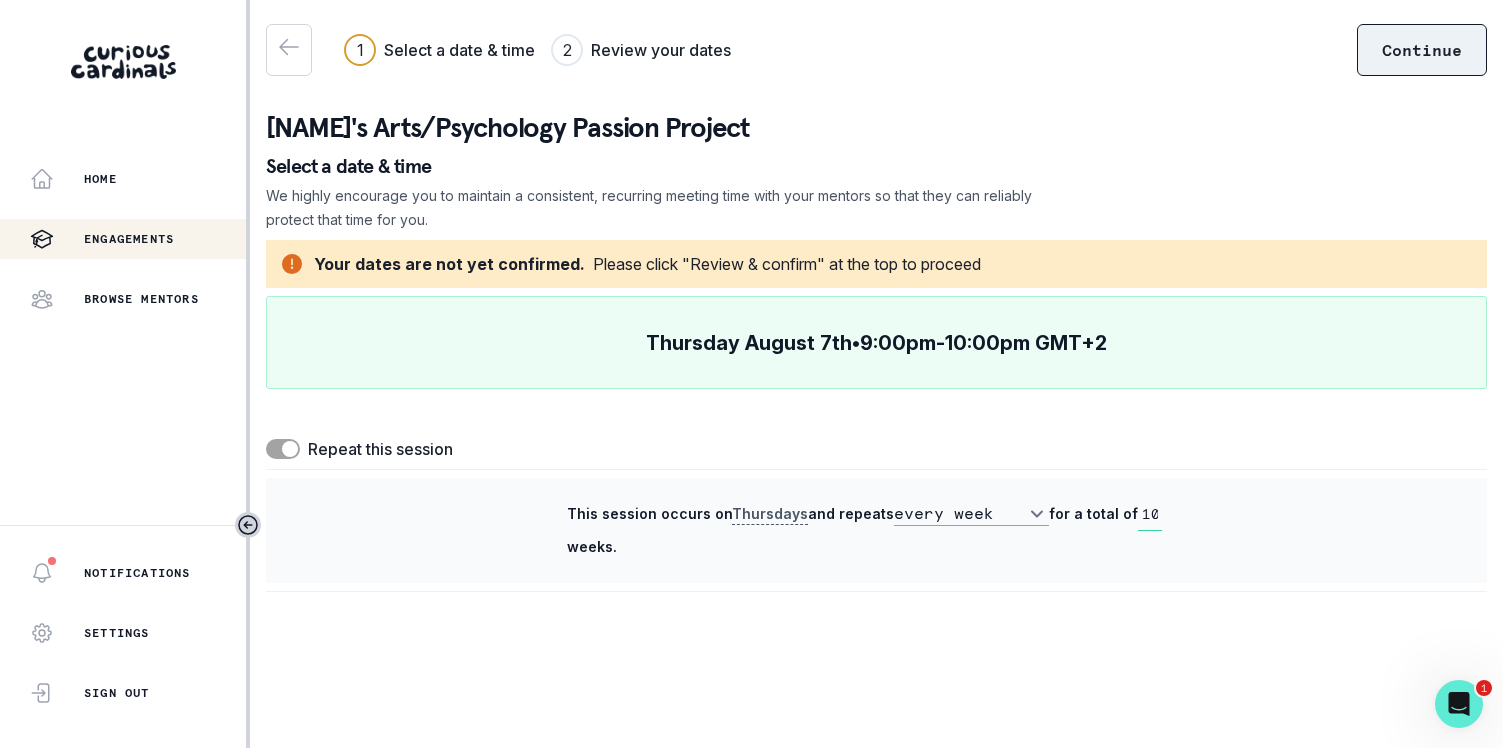 click on "Continue" at bounding box center [1422, 50] 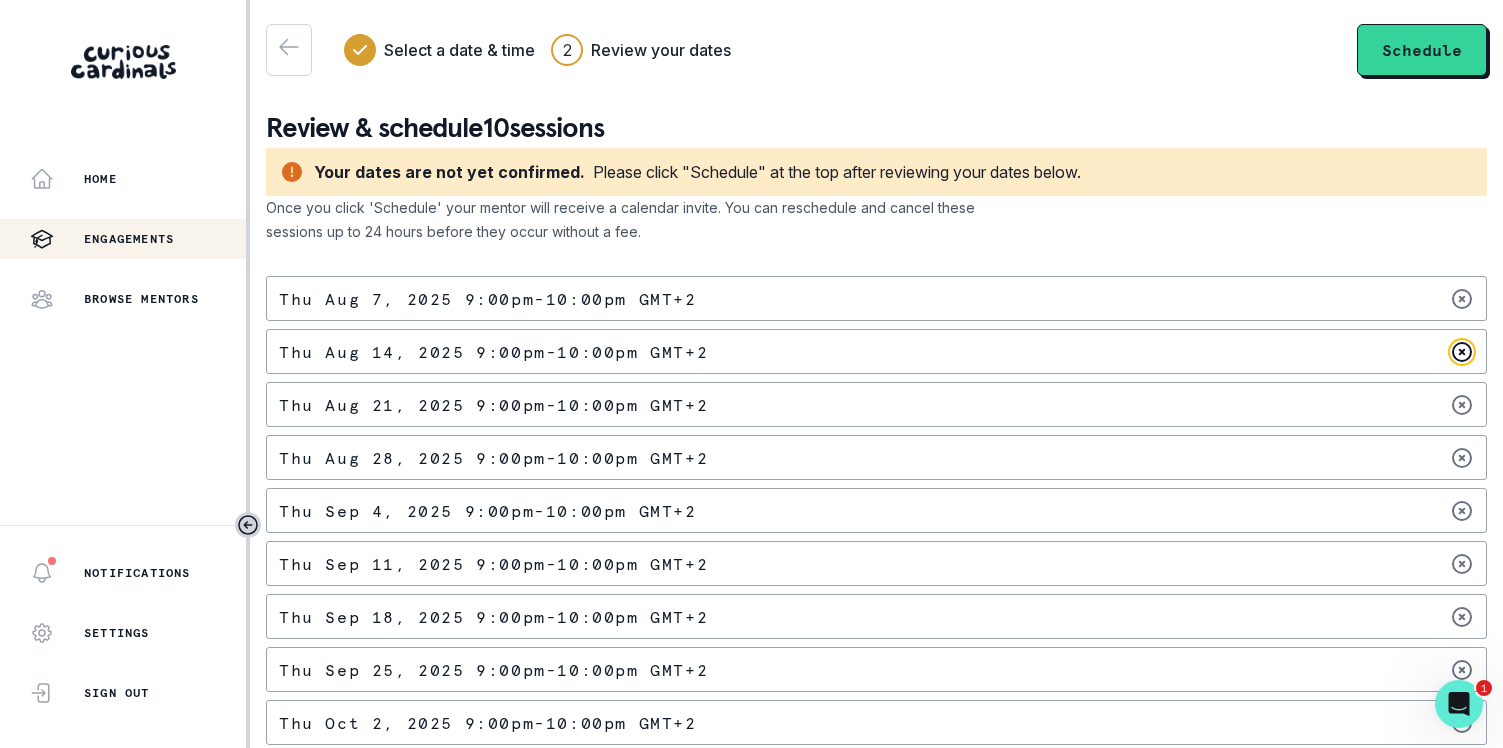 click 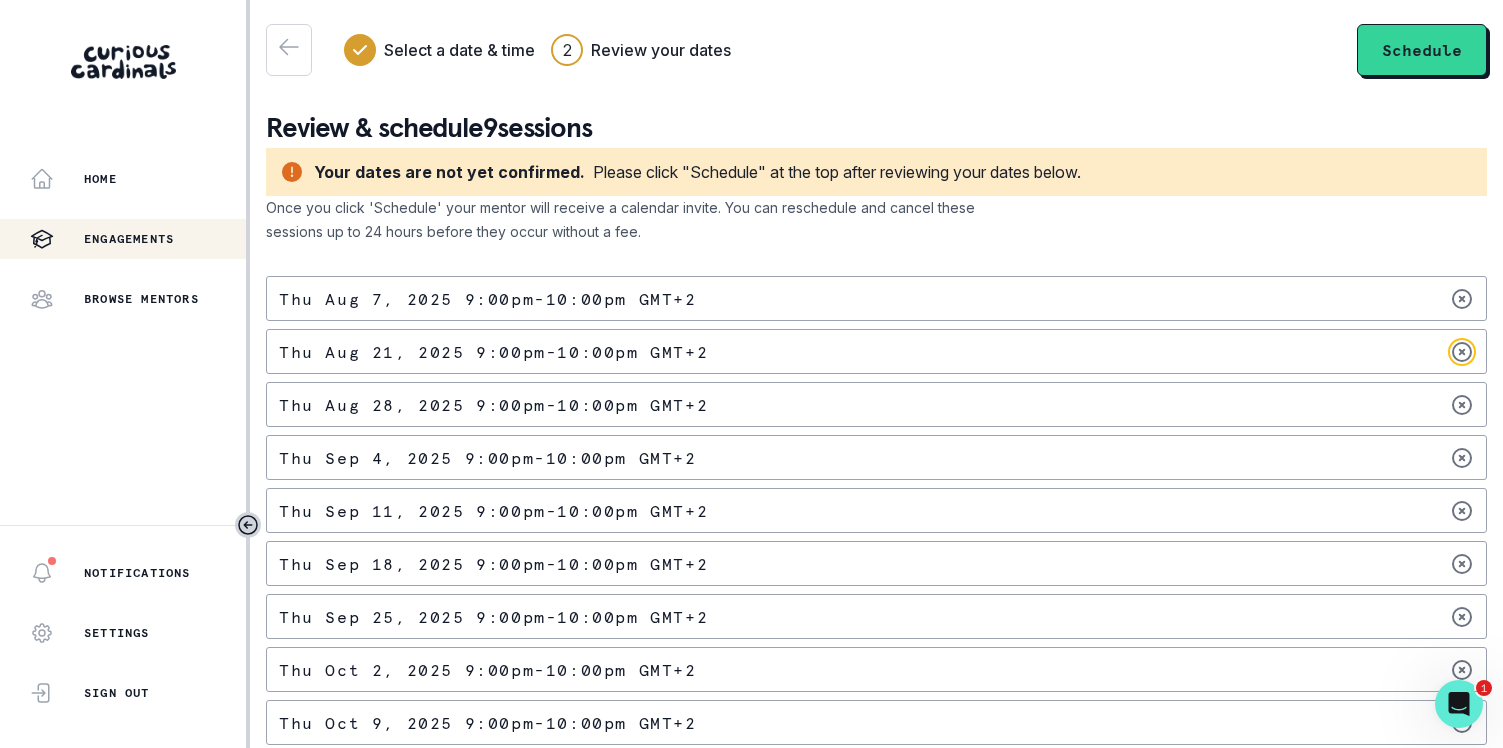 click 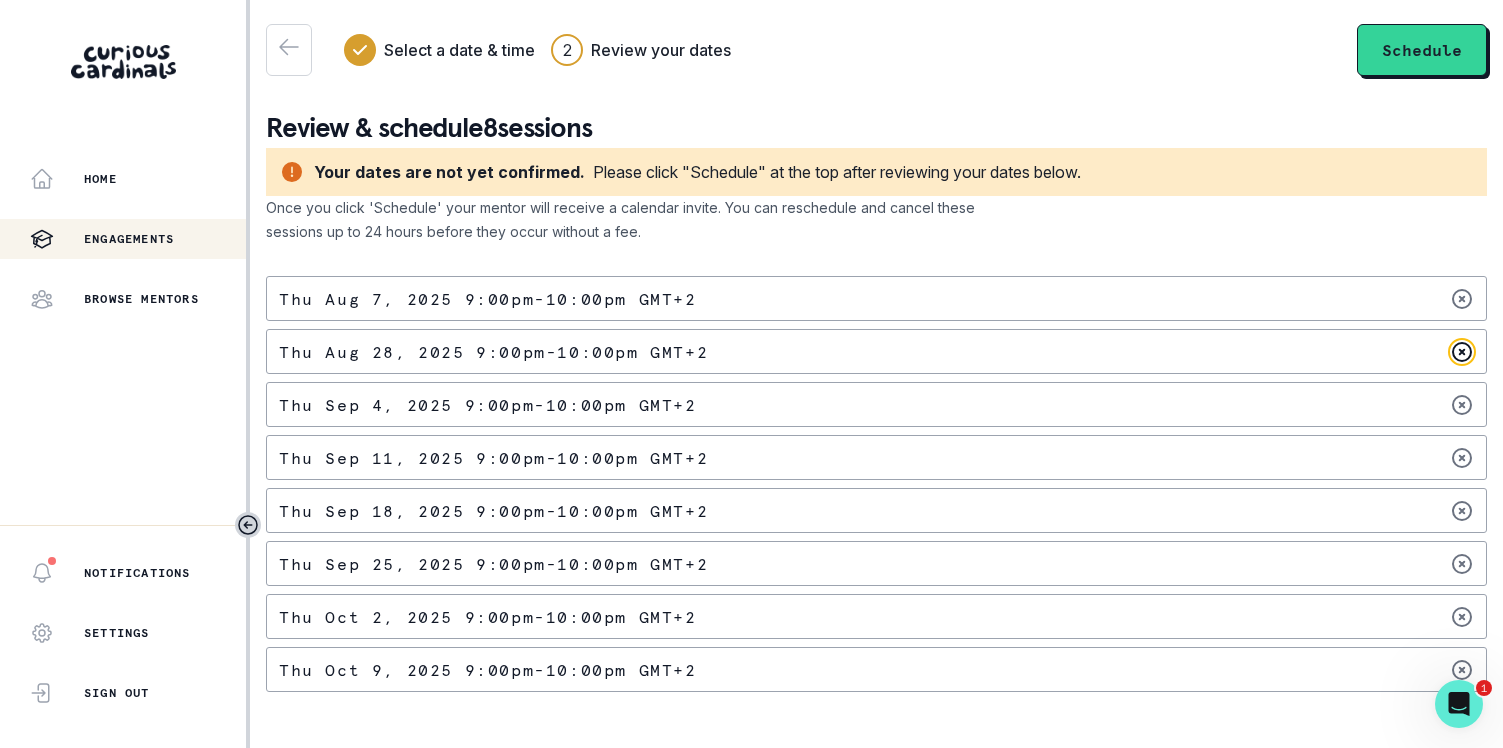 click 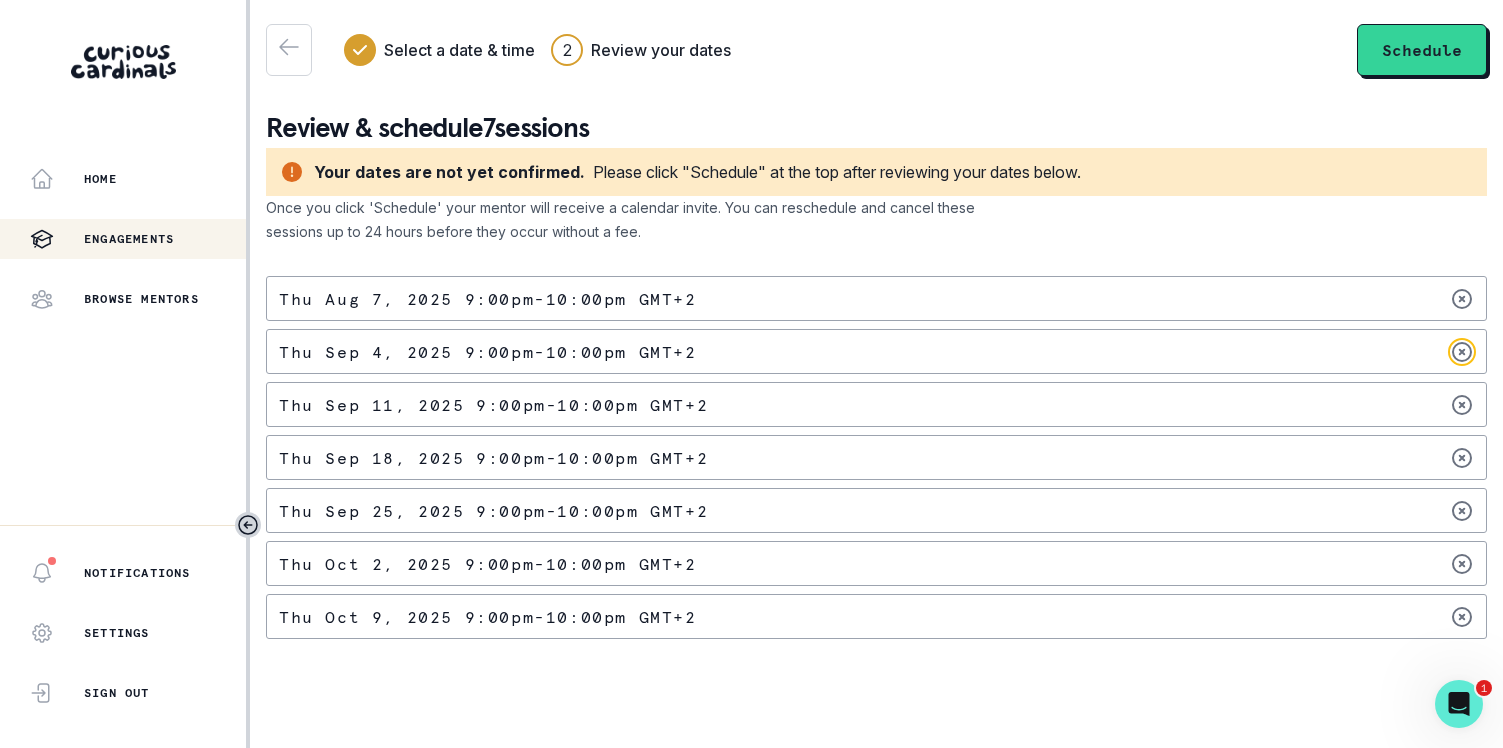 click 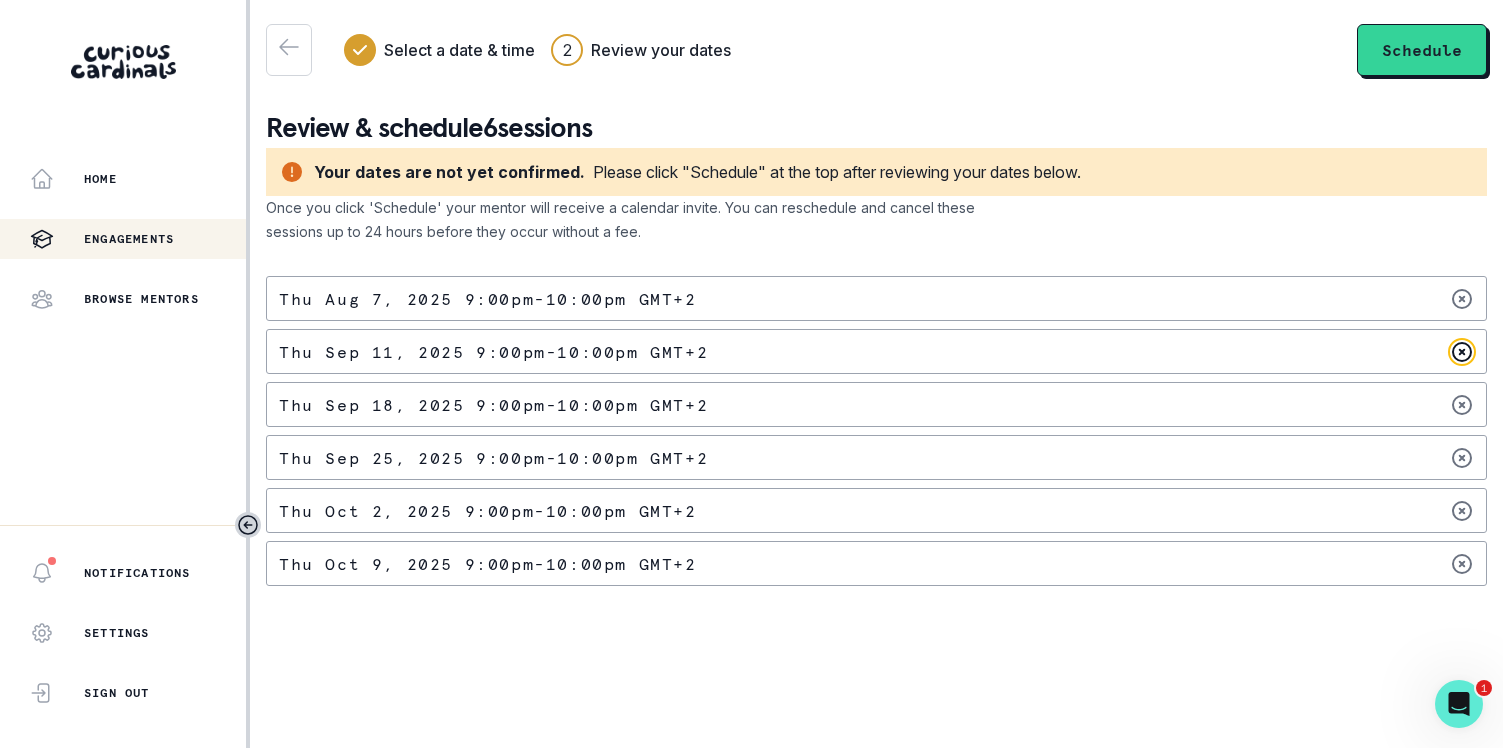 click 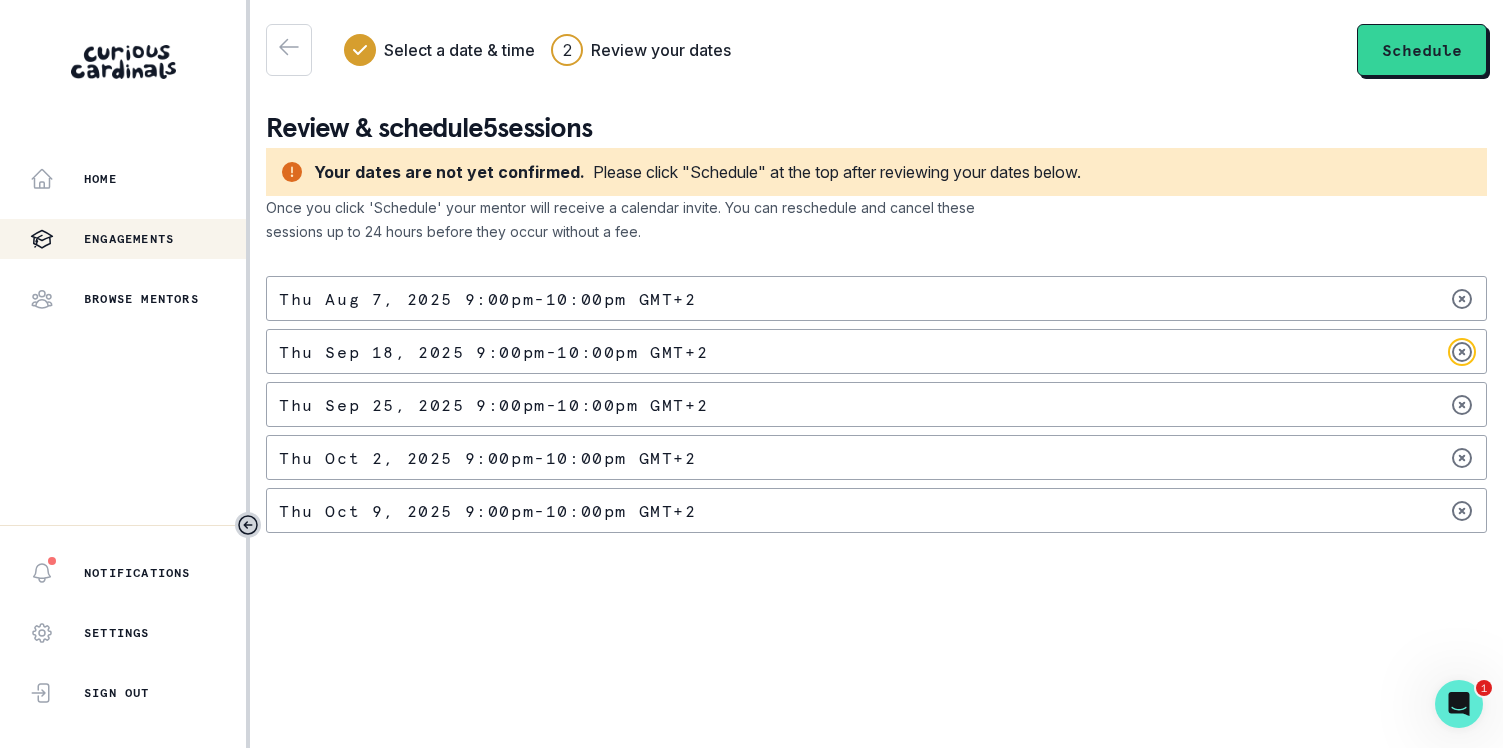 click 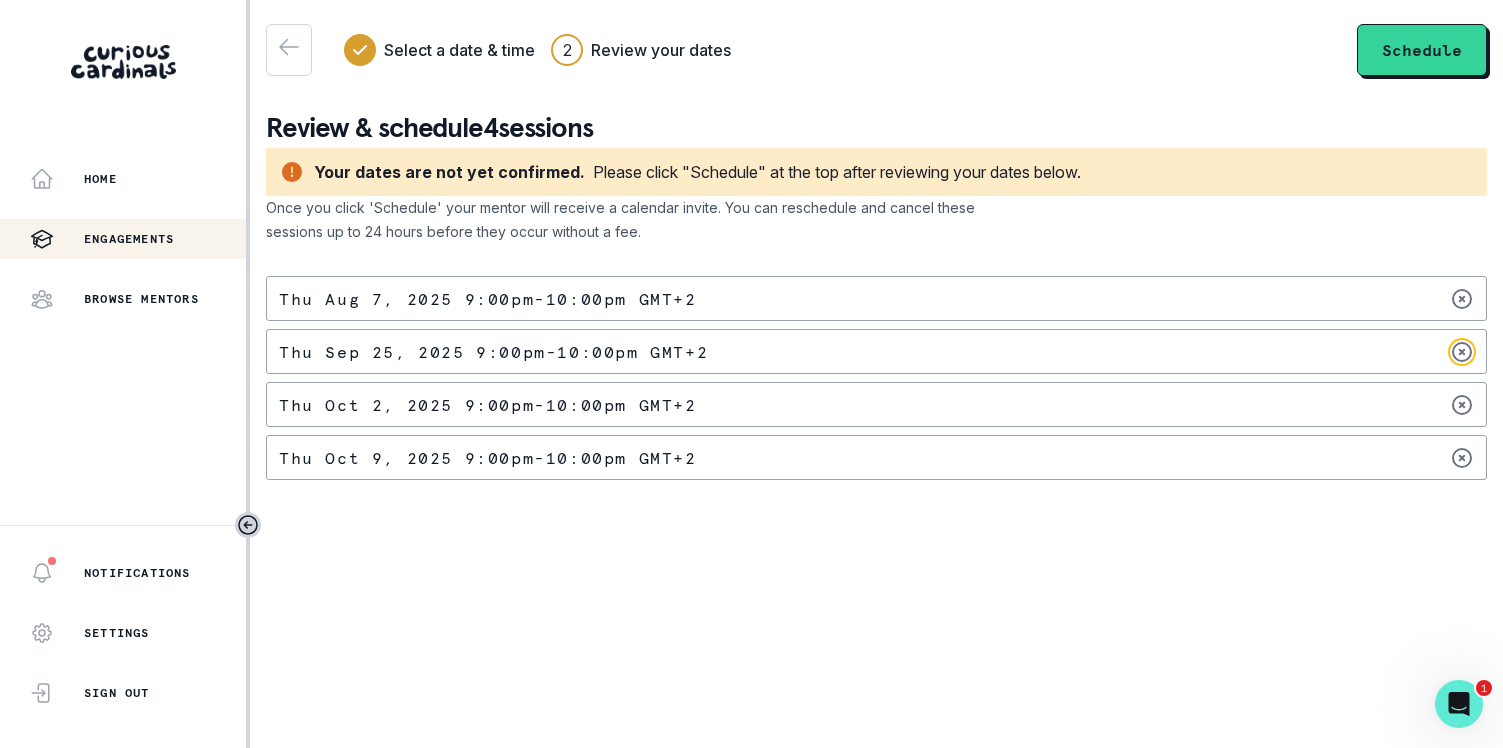 click 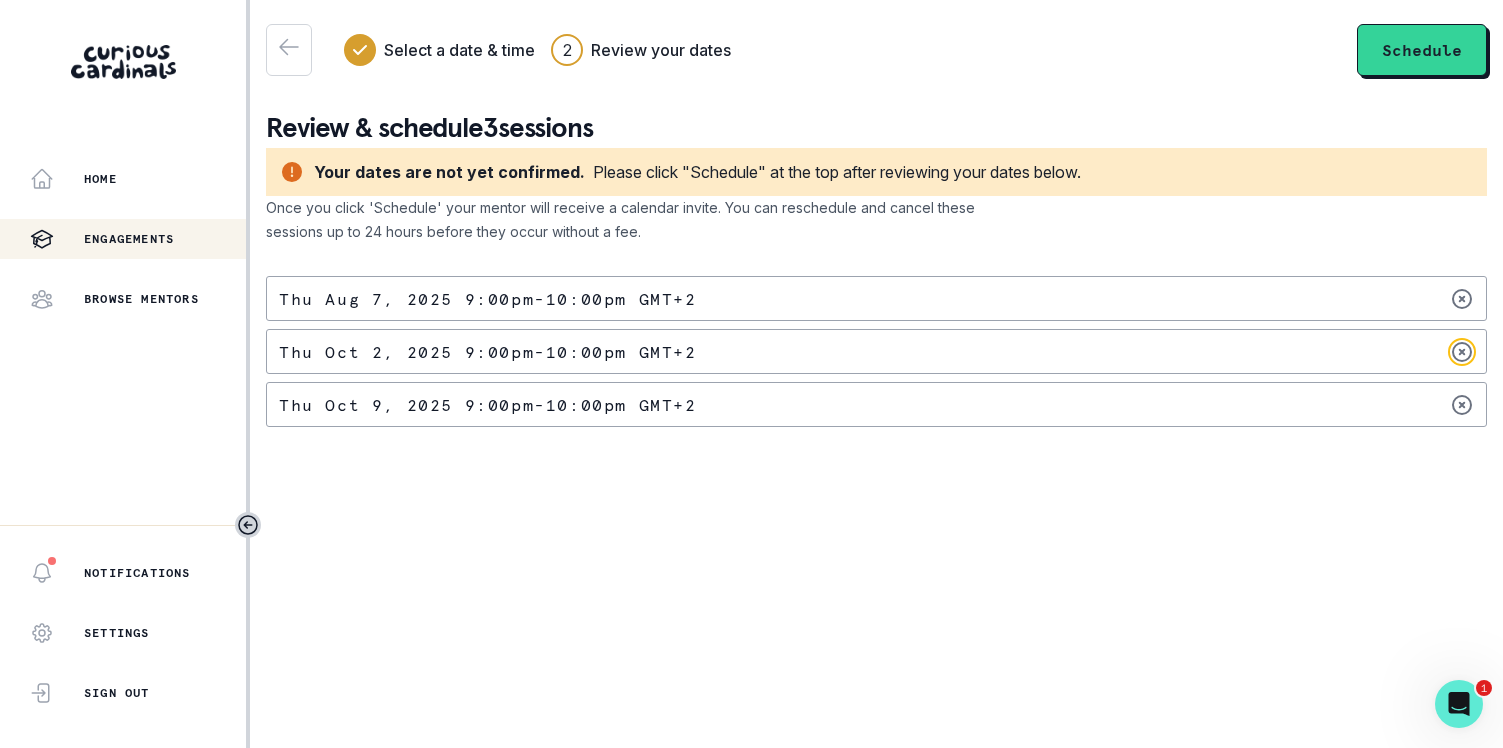 click 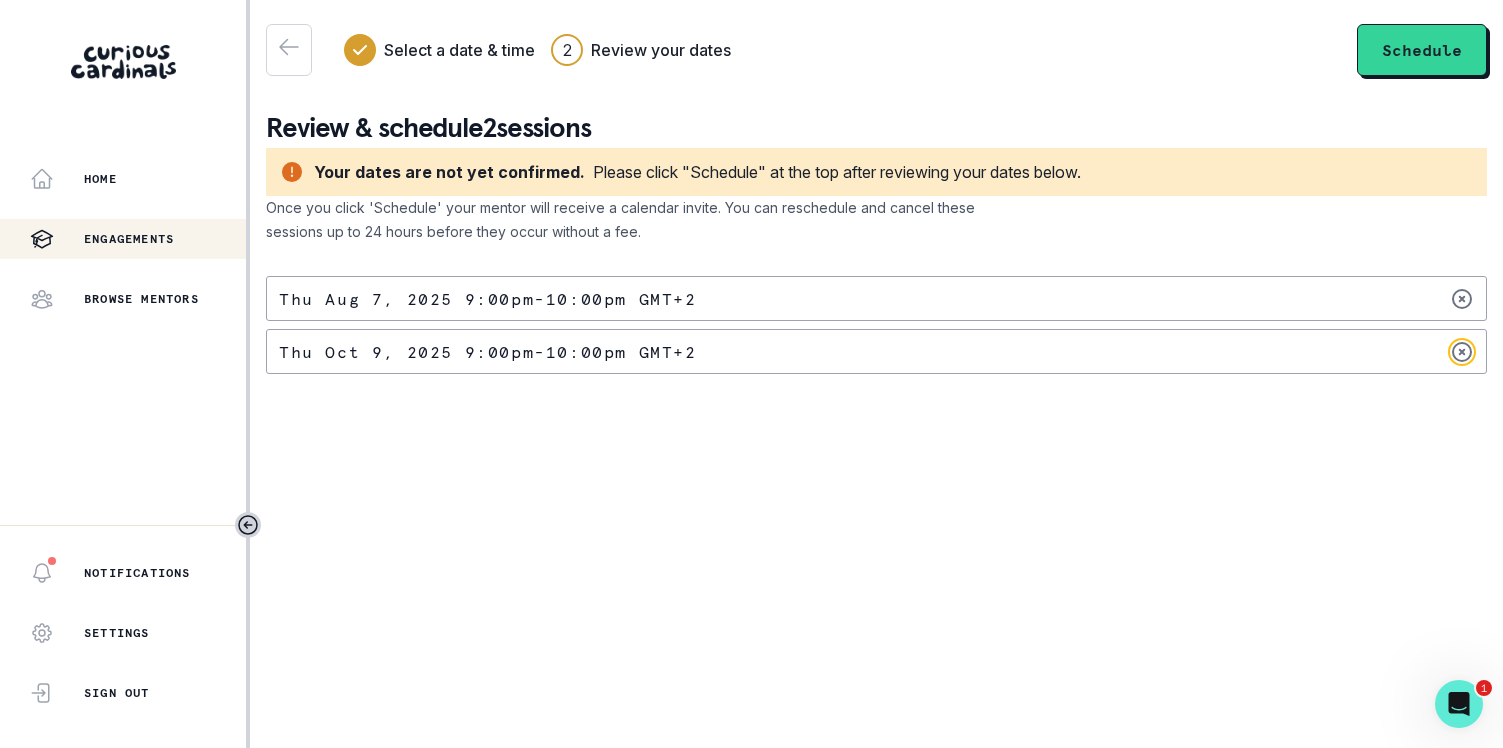 click 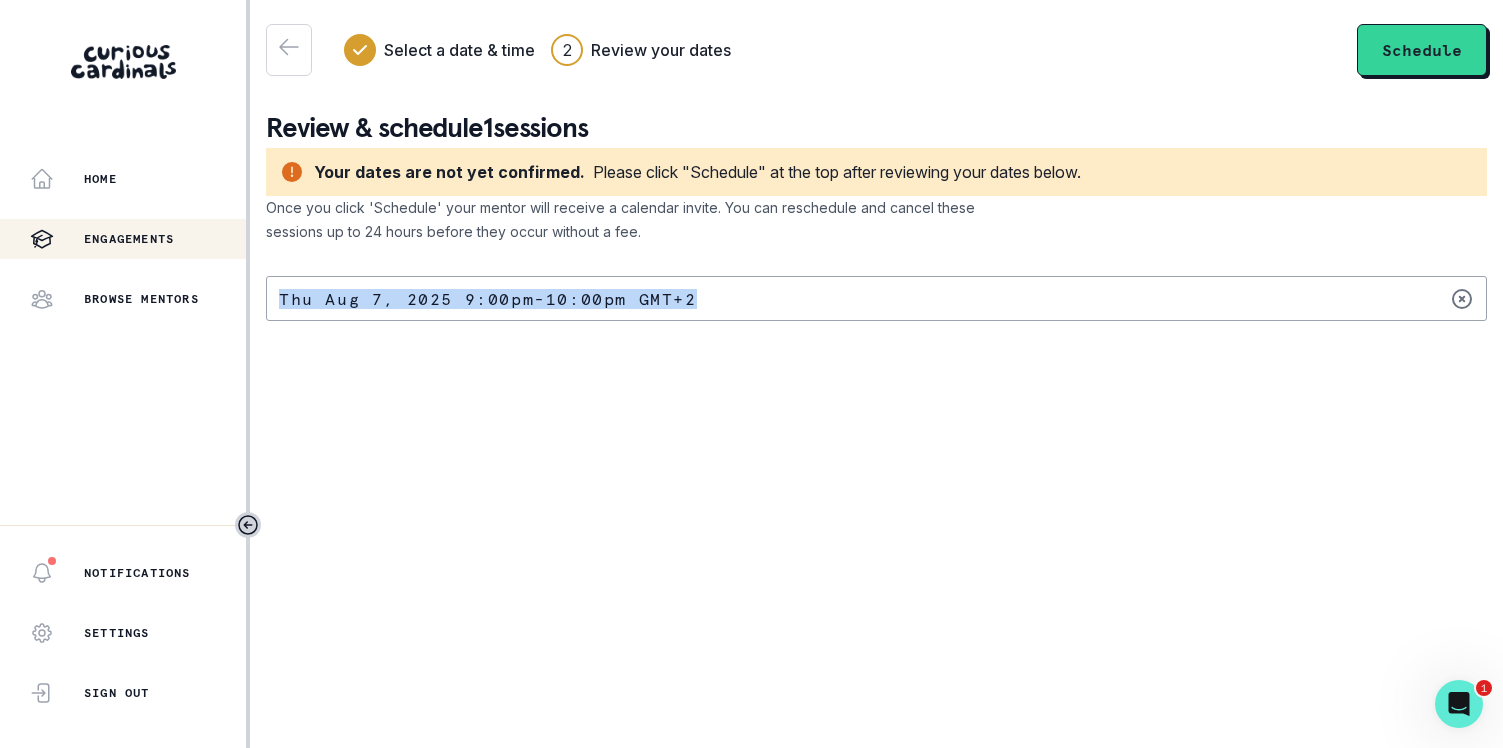 drag, startPoint x: 711, startPoint y: 305, endPoint x: 280, endPoint y: 293, distance: 431.16702 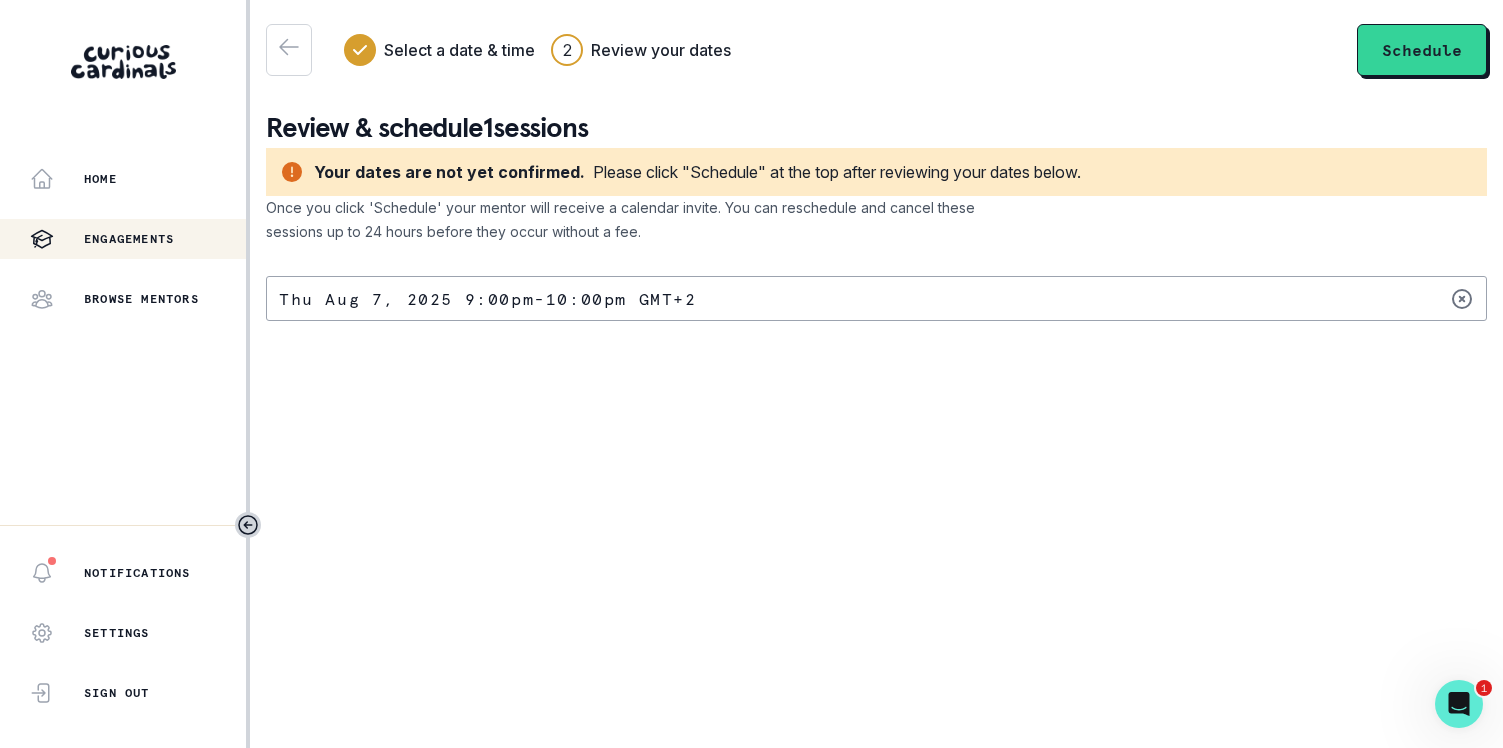 click on "Review & schedule  1  sessions" at bounding box center (876, 128) 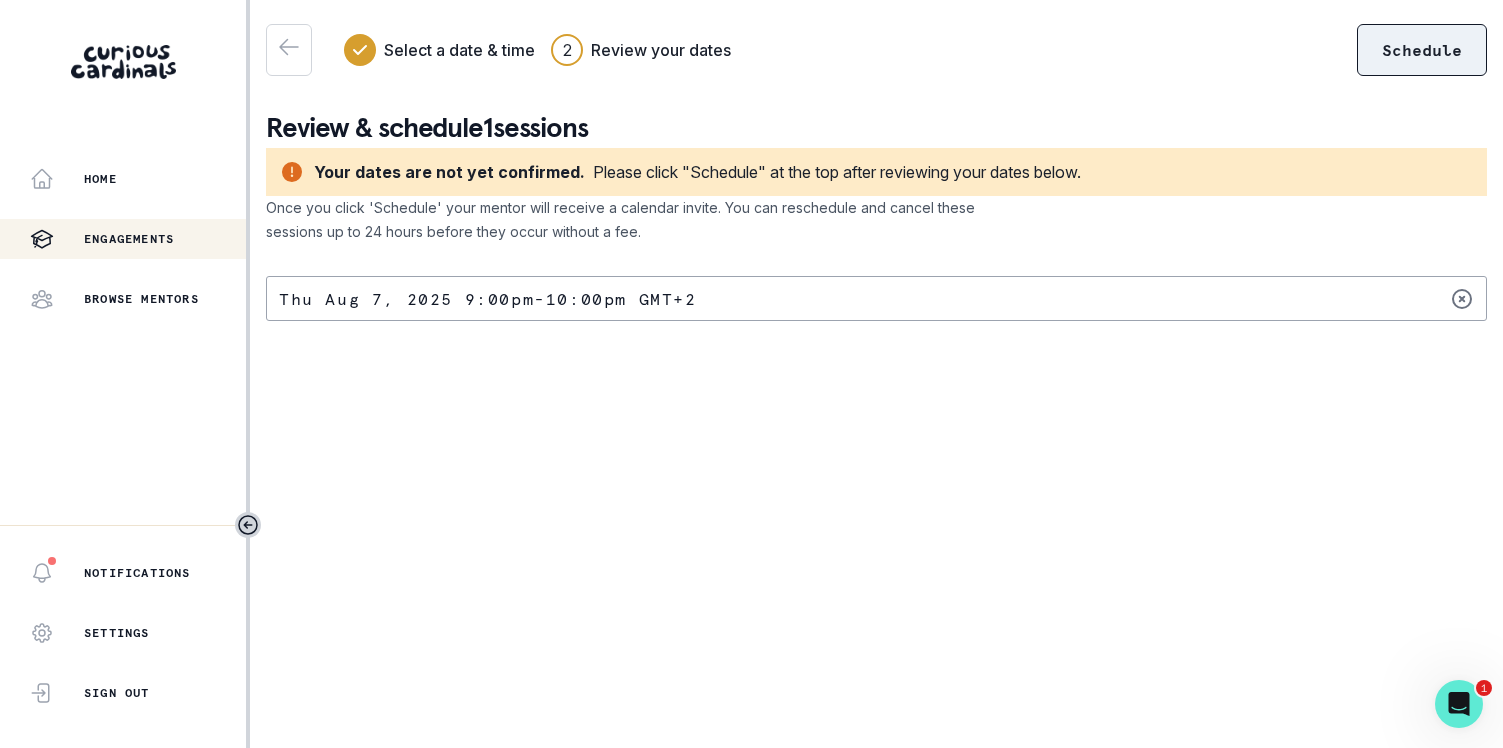 click on "Schedule" at bounding box center (1422, 50) 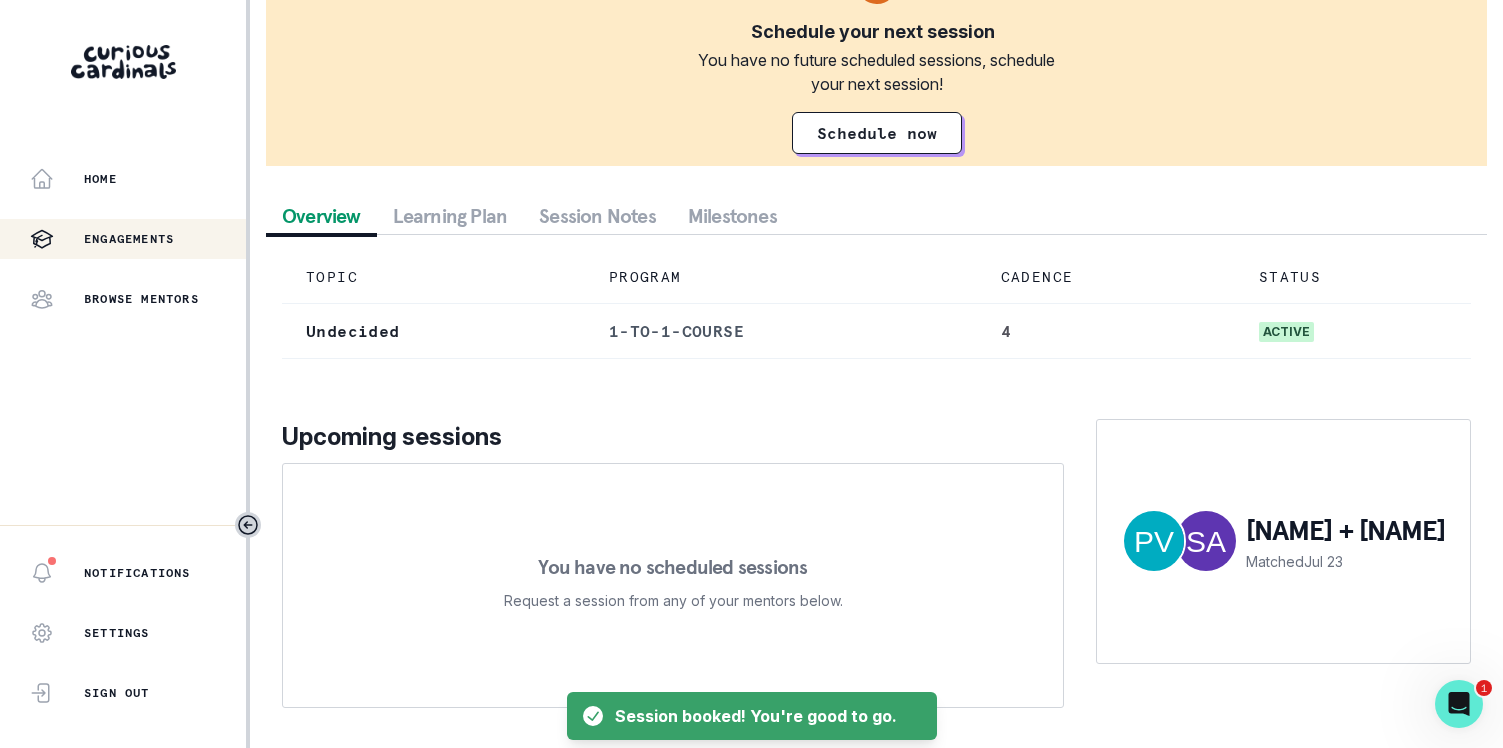 scroll, scrollTop: 0, scrollLeft: 0, axis: both 